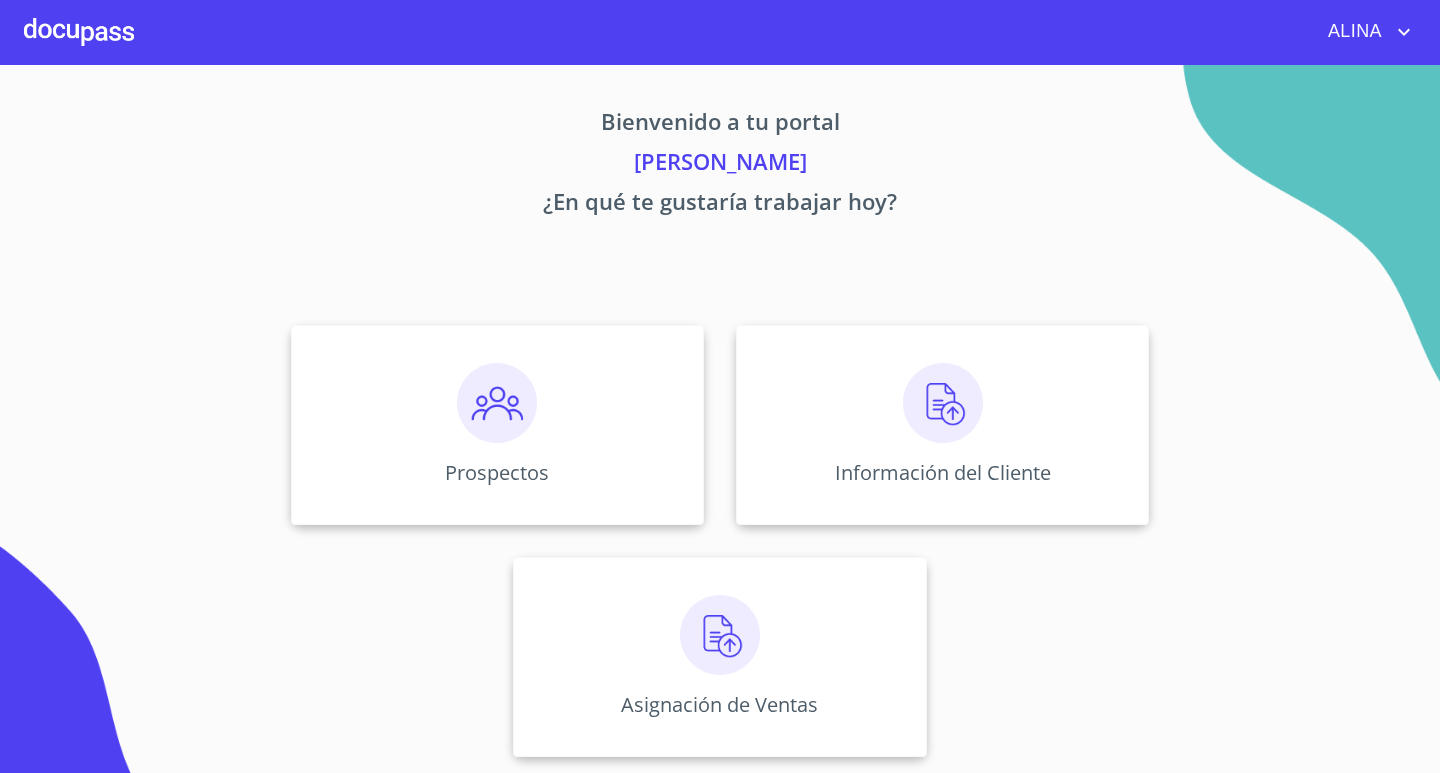 scroll, scrollTop: 0, scrollLeft: 0, axis: both 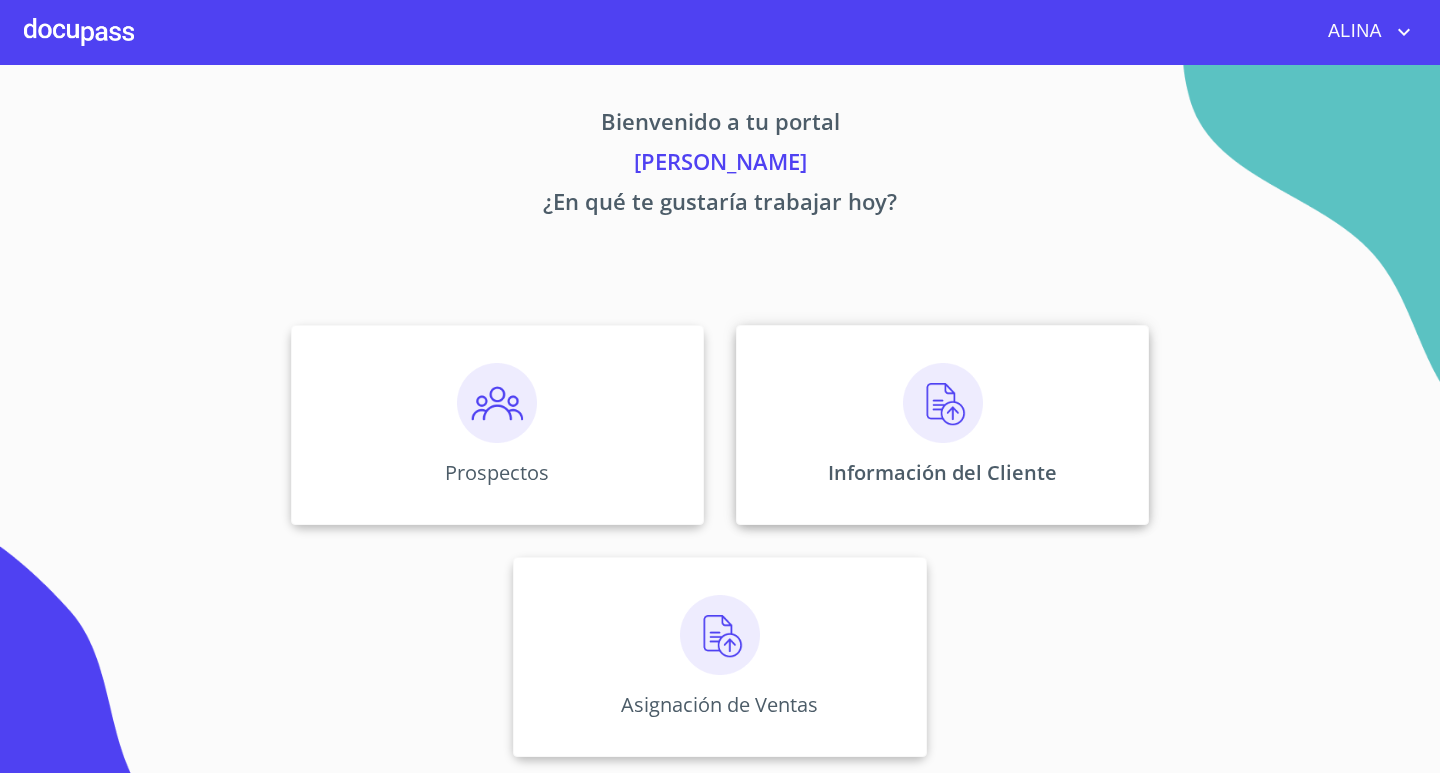 click on "Información del Cliente" at bounding box center (942, 425) 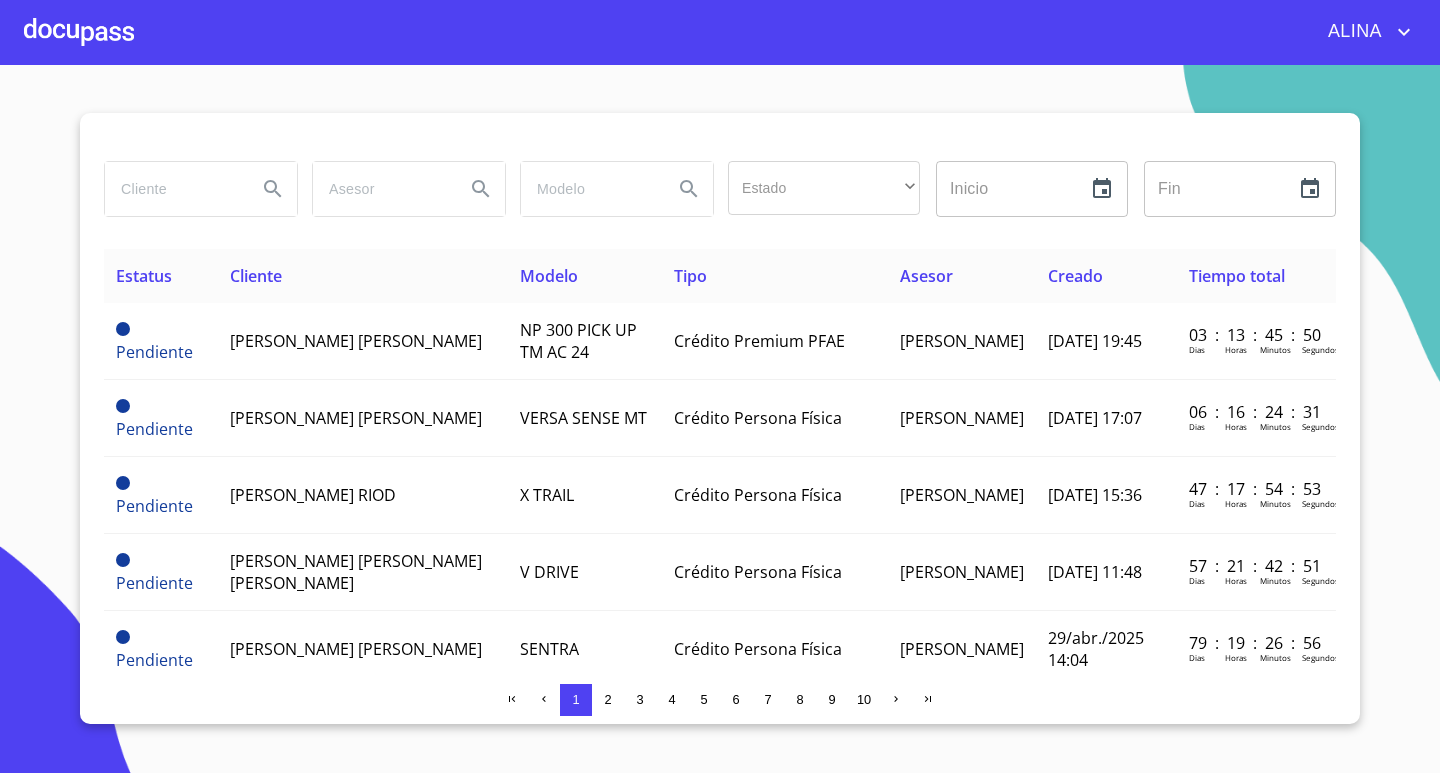 click at bounding box center (173, 189) 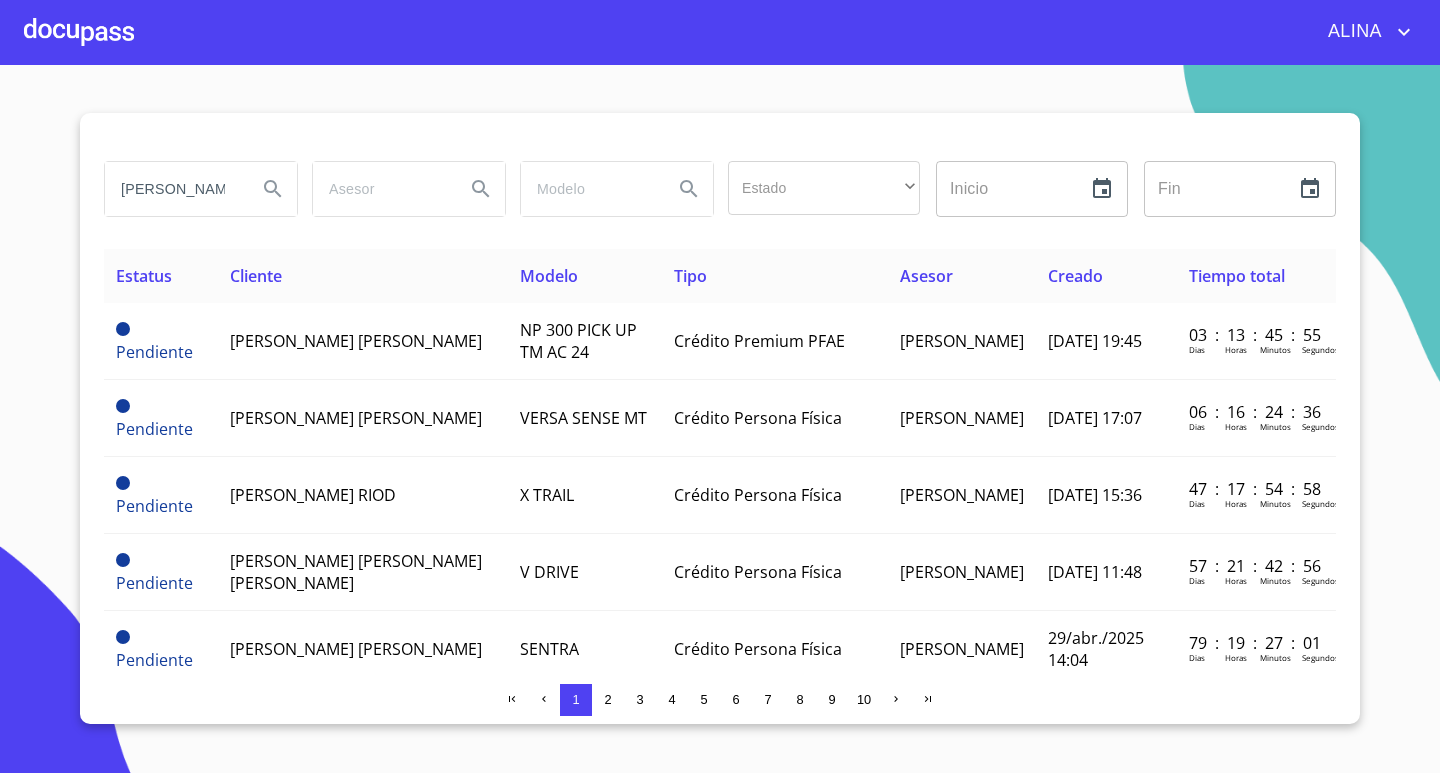 type on "[PERSON_NAME]" 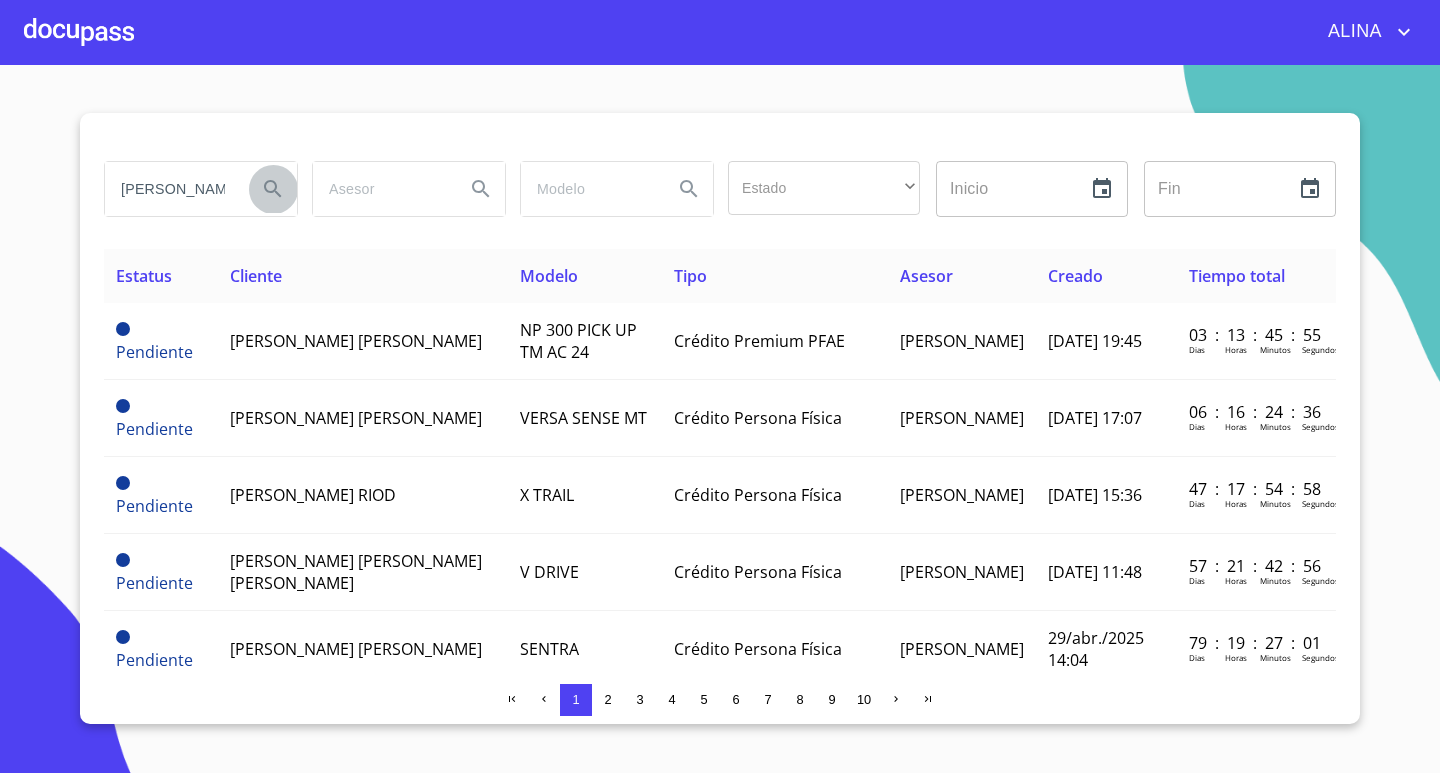 click 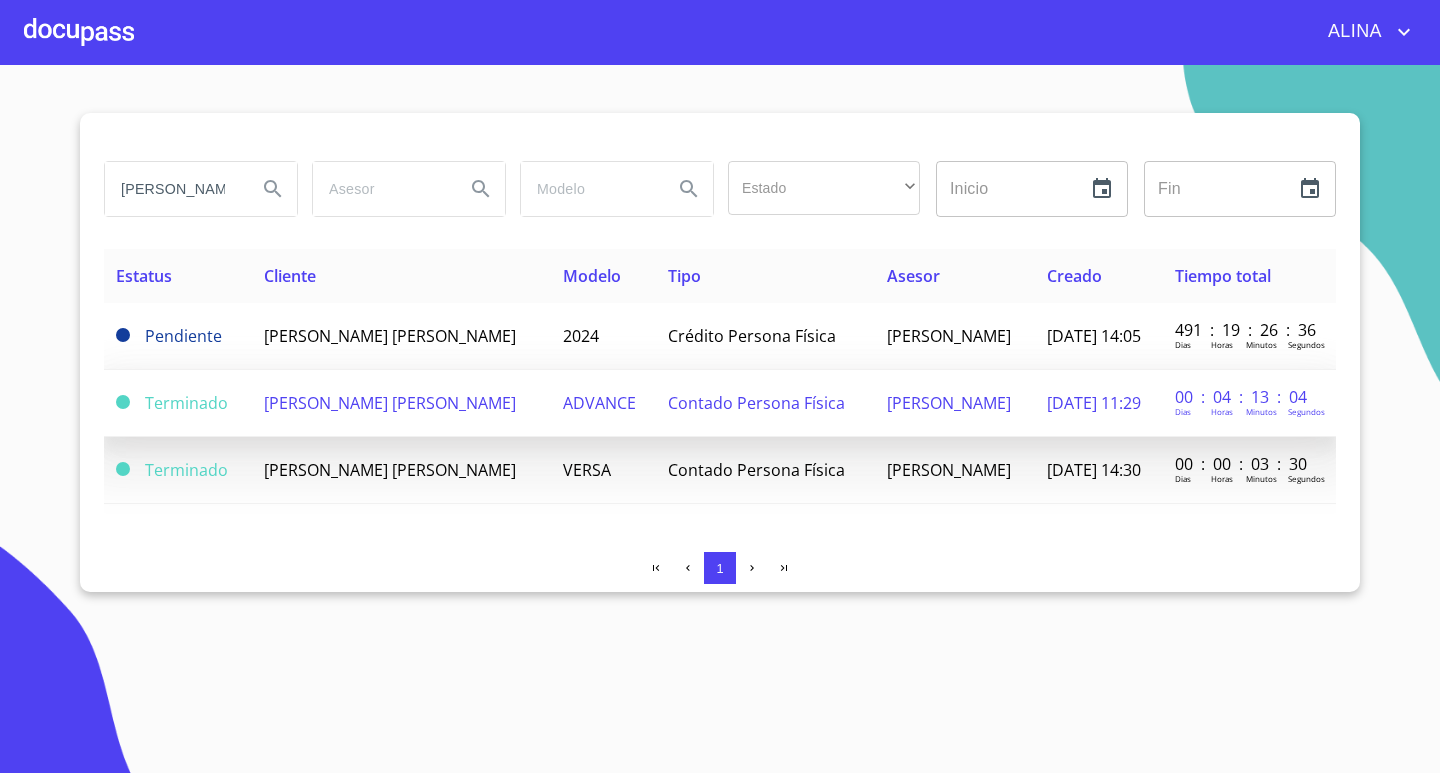 click on "[PERSON_NAME] [PERSON_NAME]" at bounding box center (390, 403) 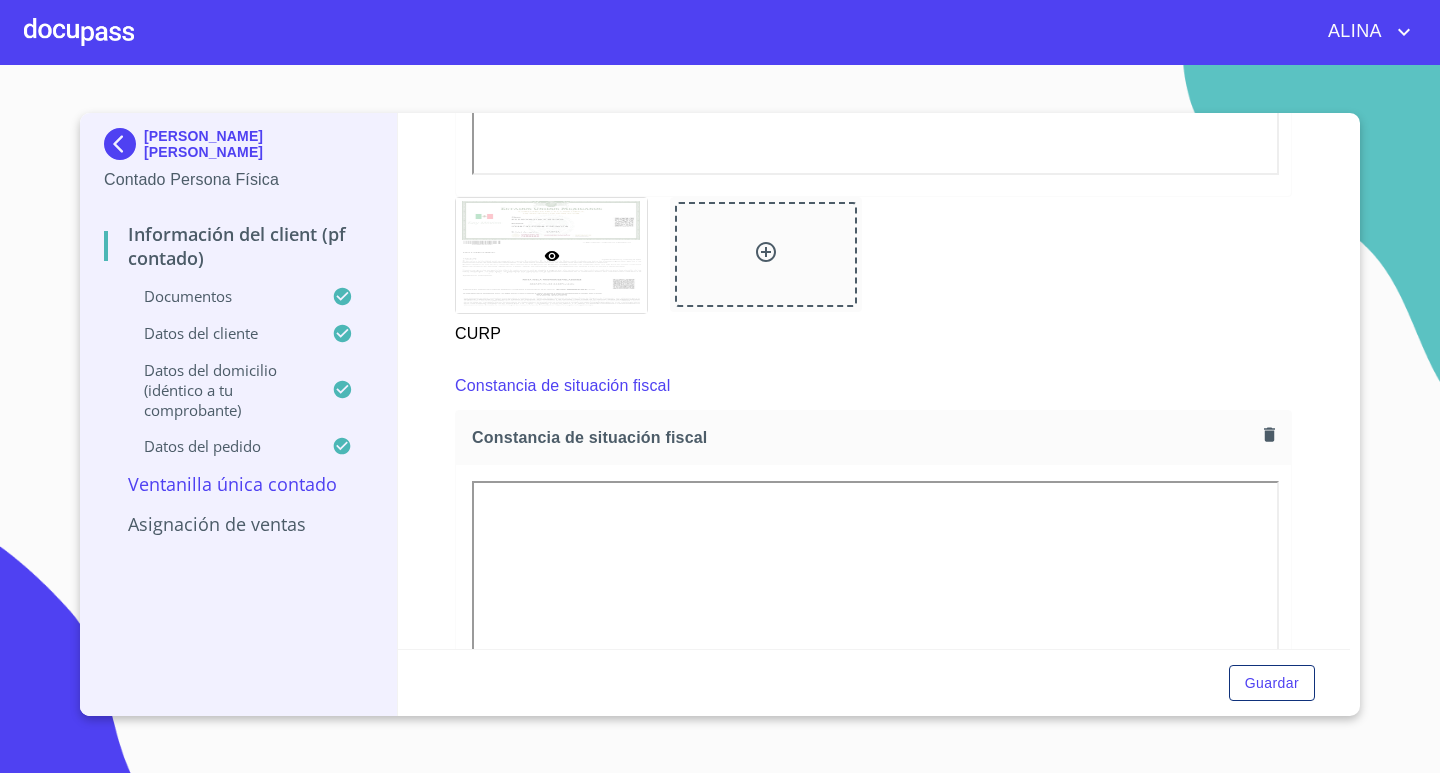 scroll, scrollTop: 2515, scrollLeft: 0, axis: vertical 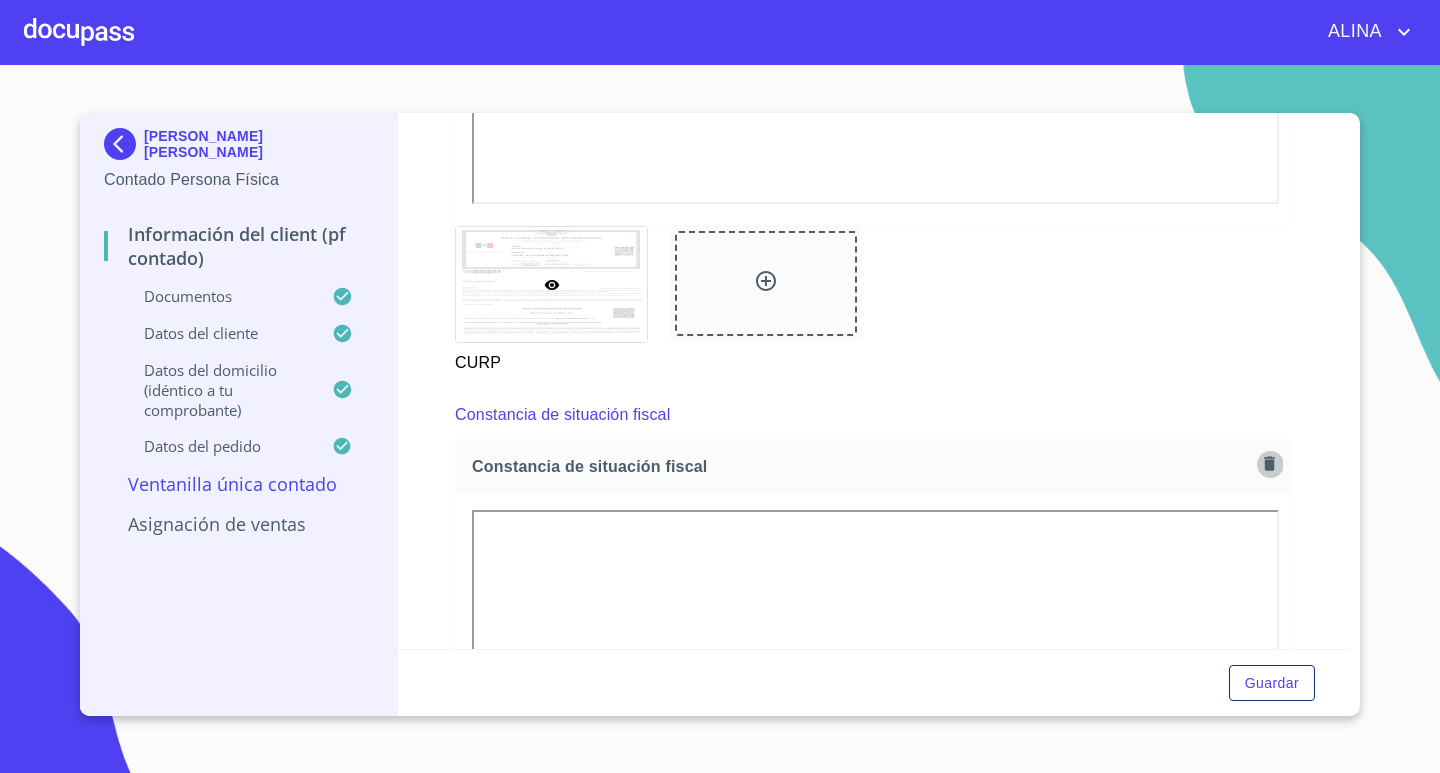 click 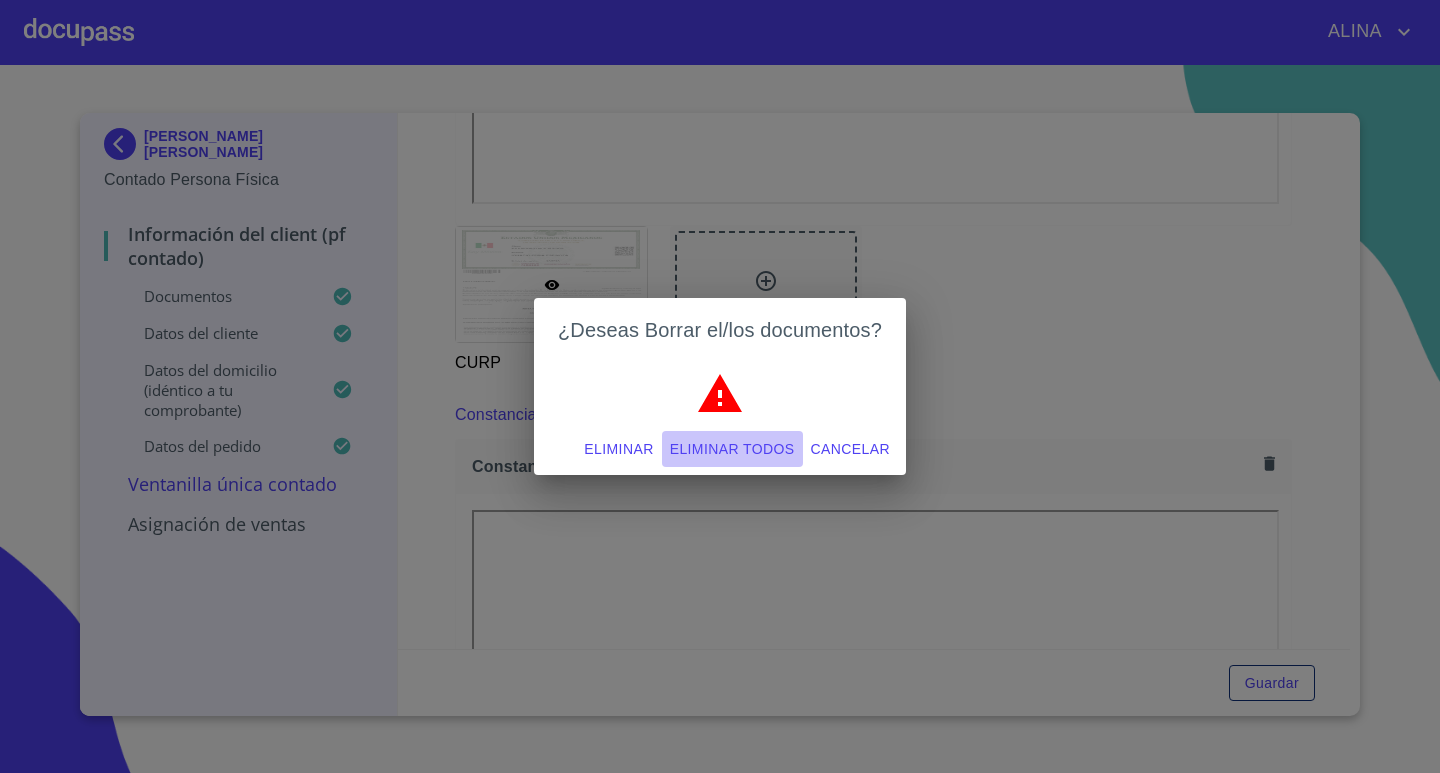 click on "Eliminar todos" at bounding box center [732, 449] 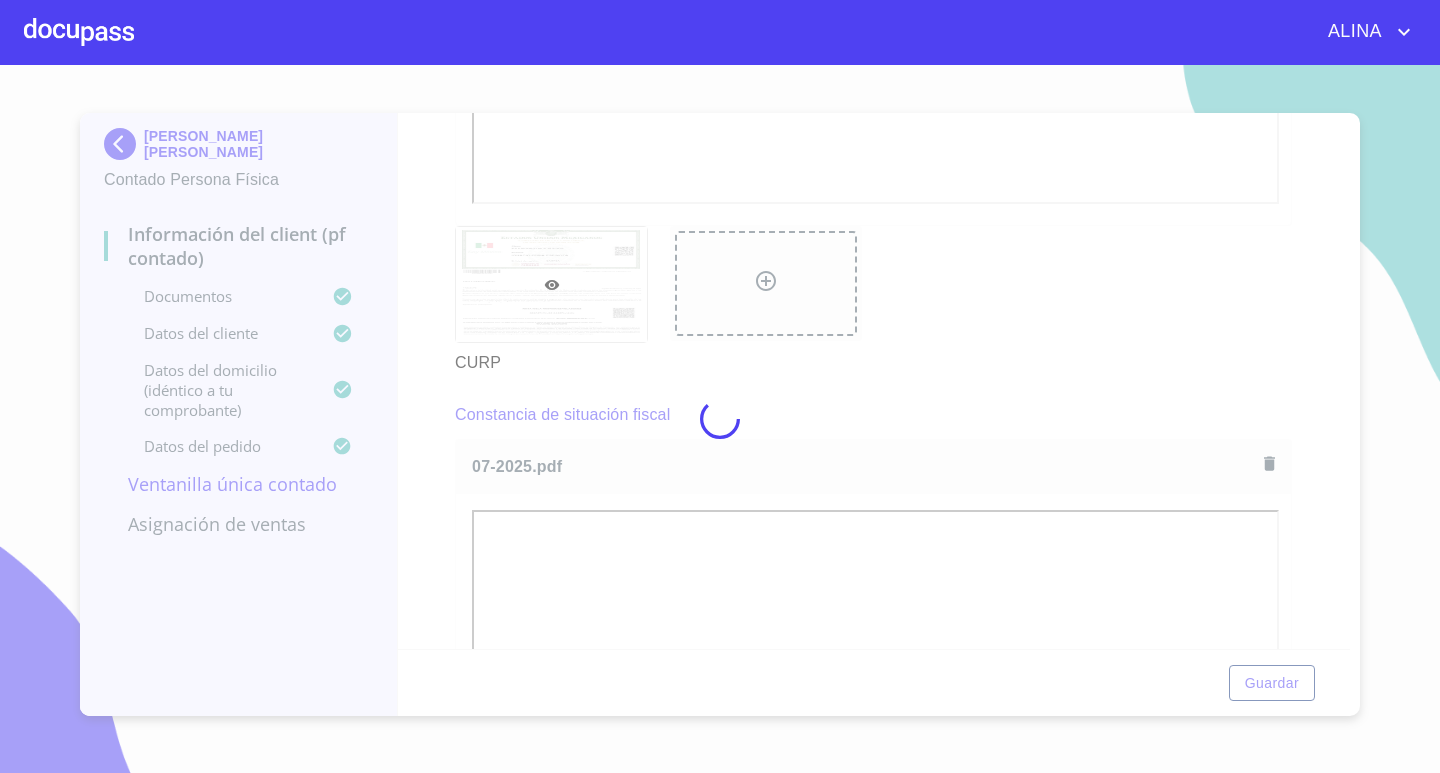 scroll, scrollTop: 2623, scrollLeft: 0, axis: vertical 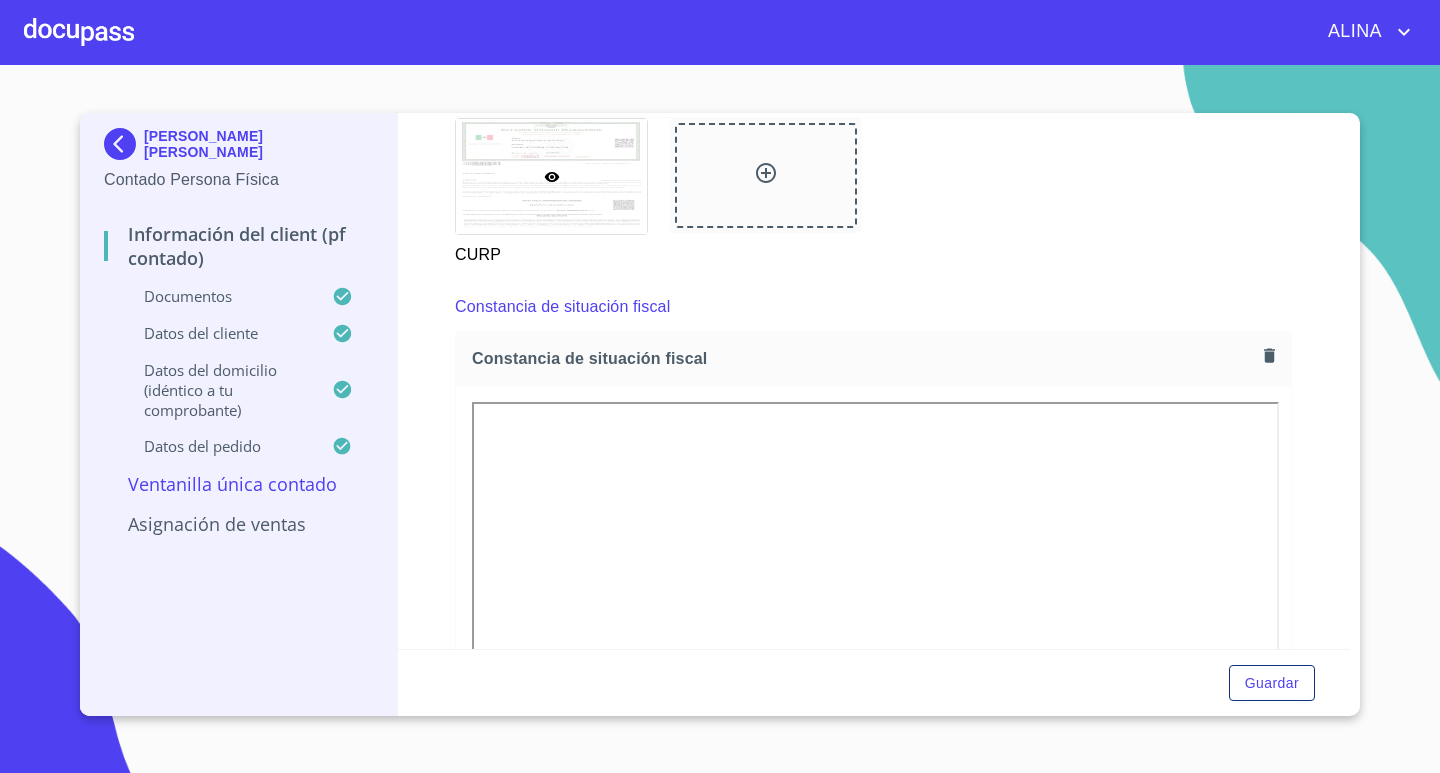 click on "Información del Client (PF contado)   Documentos Documento de identificación.   * INE ​ Identificación Oficial * Identificación Oficial Identificación Oficial Comprobante de Domicilio * Comprobante de Domicilio Comprobante de Domicilio CURP * CURP [PERSON_NAME] de situación fiscal [PERSON_NAME] de situación fiscal [PERSON_NAME] de situación fiscal Datos del cliente Apellido [PERSON_NAME]   * FERIA ​ Apellido Materno   * [PERSON_NAME] ​ Primer nombre   * [PERSON_NAME] ​ [PERSON_NAME] Nombre ​ Fecha de nacimiento * 1 de ago. de [DEMOGRAPHIC_DATA] ​ RFC   * FEEI5308018F8 ​ CURP   * FEEI530801HOCRSG05 ​ ID de Identificación 2560369852 ​ Nacionalidad   * Mexicana ​ País de nacimiento   * [GEOGRAPHIC_DATA] ​ Estado de nacimiento   * Jalisco ​ Sexo   * M ​ MXN Celular   * [PHONE_NUMBER] ​ Datos del domicilio (idéntico a tu comprobante) Domicilio completo (Calle, Av. o Vía)   * [PERSON_NAME] ​ No. Exterior   * 3095 ​ No. Interior ​ Colonia o Urbanización   * [PERSON_NAME] ​   * [GEOGRAPHIC_DATA] ​" at bounding box center [874, 381] 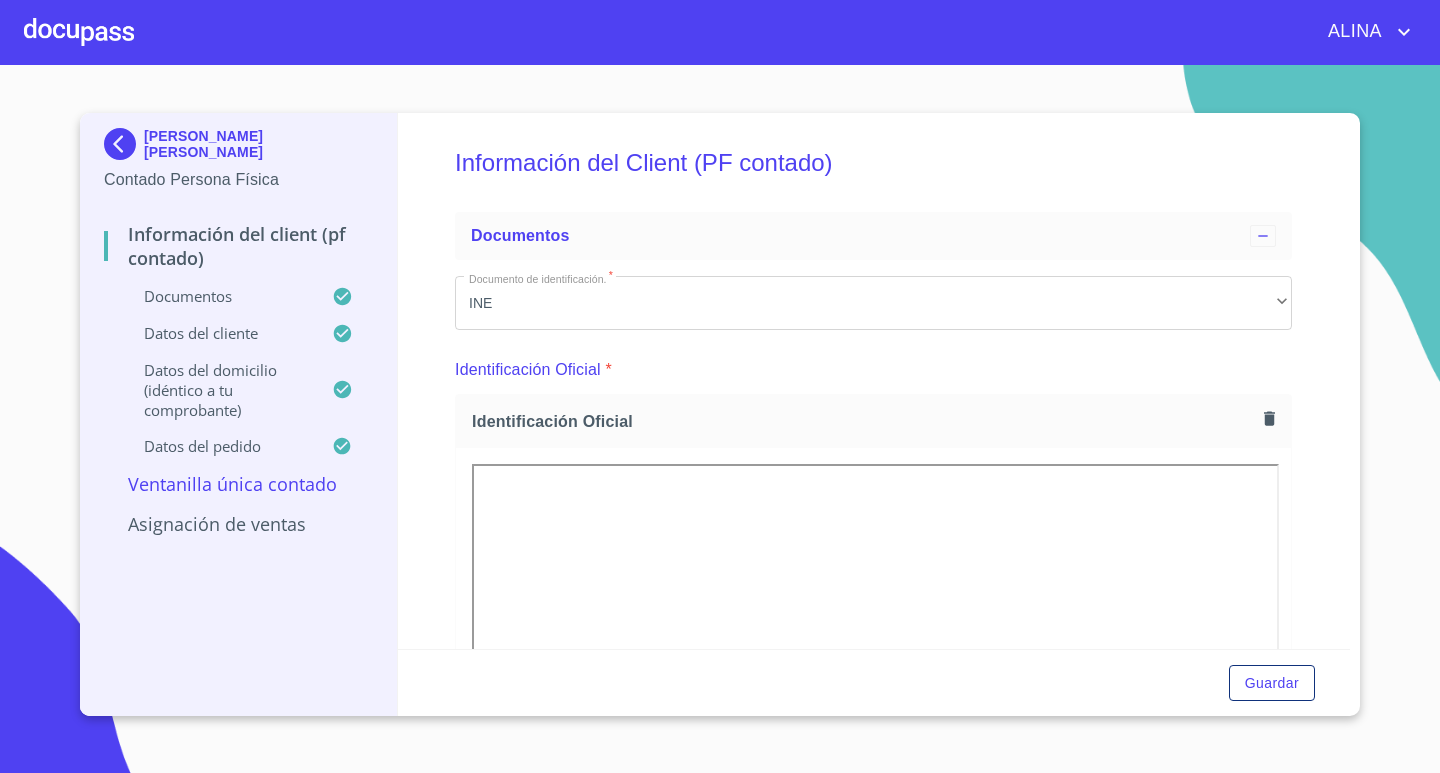 scroll, scrollTop: 0, scrollLeft: 0, axis: both 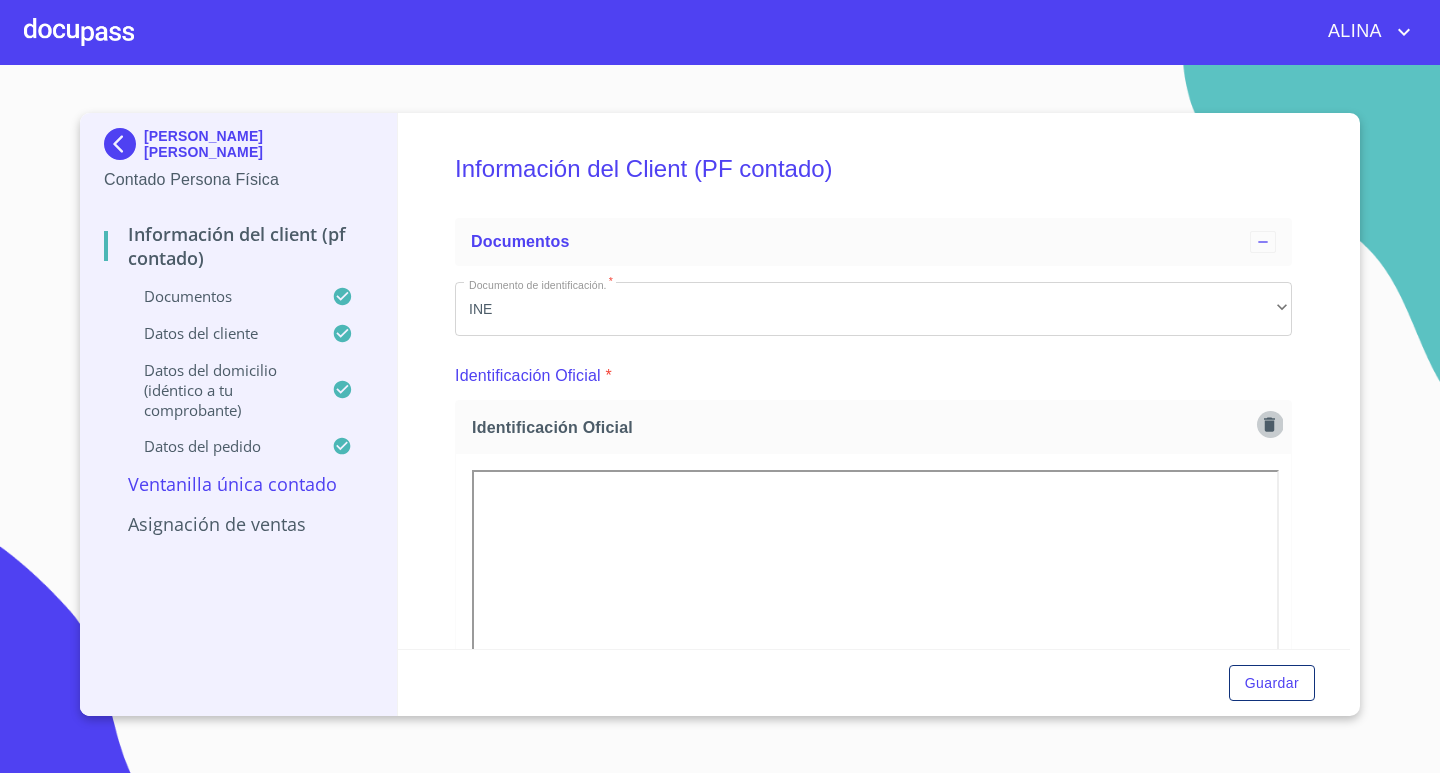 click 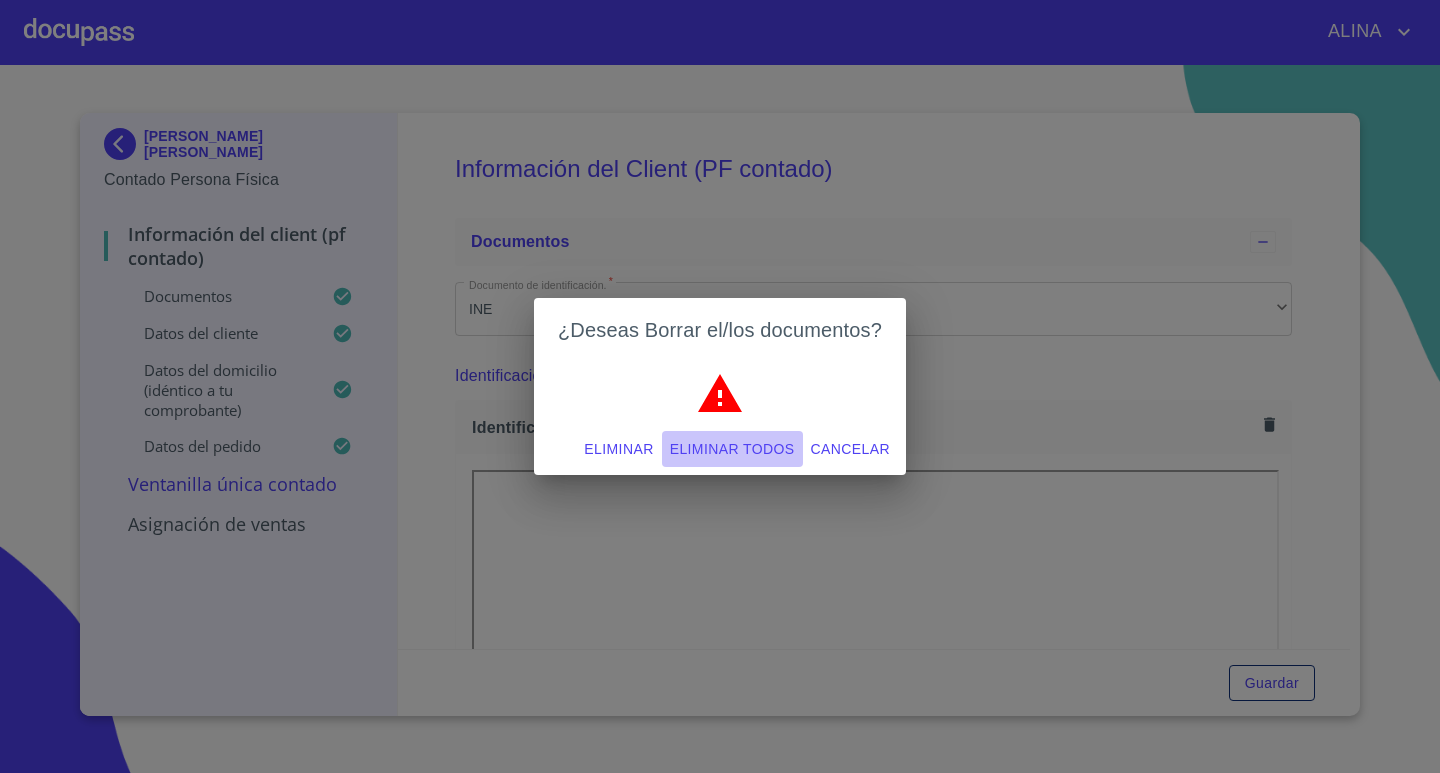 click on "Eliminar todos" at bounding box center (732, 449) 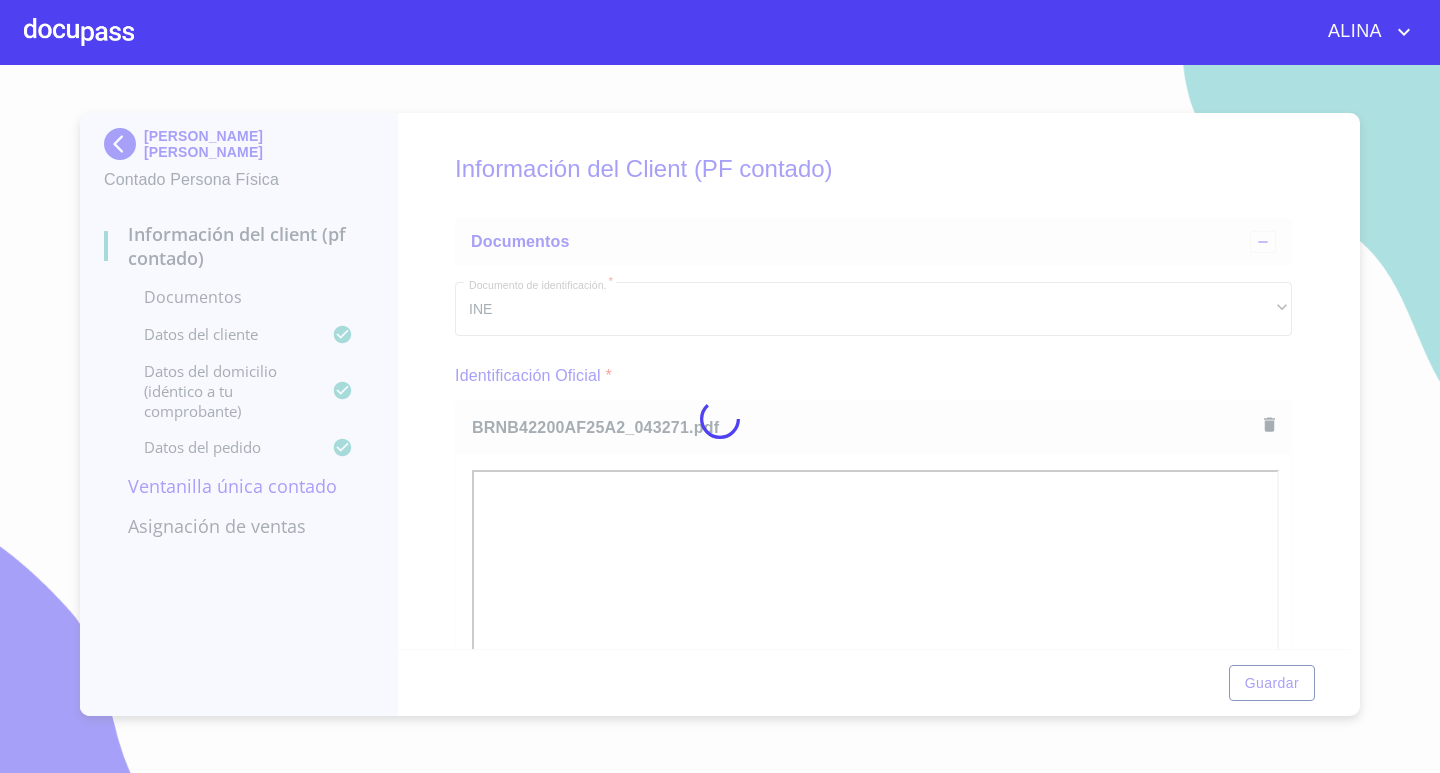 scroll, scrollTop: 68, scrollLeft: 0, axis: vertical 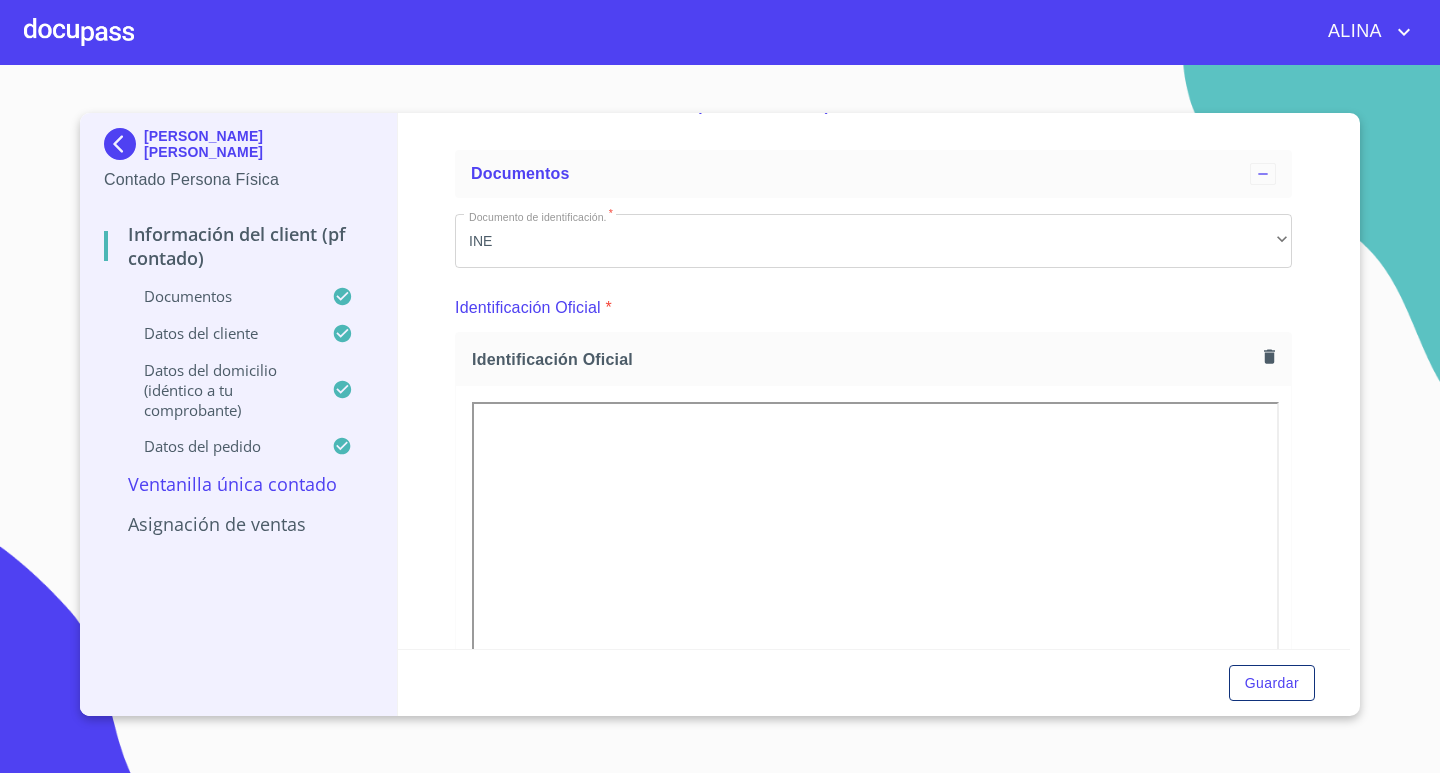 click on "Información del Client (PF contado)   Documentos Documento de identificación.   * INE ​ Identificación Oficial * Identificación Oficial Identificación Oficial Comprobante de Domicilio * Comprobante de Domicilio Comprobante de Domicilio CURP * CURP [PERSON_NAME] de situación fiscal [PERSON_NAME] de situación fiscal [PERSON_NAME] de situación fiscal Datos del cliente Apellido [PERSON_NAME]   * FERIA ​ Apellido Materno   * [PERSON_NAME] ​ Primer nombre   * [PERSON_NAME] ​ [PERSON_NAME] Nombre ​ Fecha de nacimiento * 1 de ago. de [DEMOGRAPHIC_DATA] ​ RFC   * FEEI5308018F8 ​ CURP   * FEEI530801HOCRSG05 ​ ID de Identificación 2560369852 ​ Nacionalidad   * Mexicana ​ País de nacimiento   * [GEOGRAPHIC_DATA] ​ Estado de nacimiento   * Jalisco ​ Sexo   * M ​ MXN Celular   * [PHONE_NUMBER] ​ Datos del domicilio (idéntico a tu comprobante) Domicilio completo (Calle, Av. o Vía)   * [PERSON_NAME] ​ No. Exterior   * 3095 ​ No. Interior ​ Colonia o Urbanización   * [PERSON_NAME] ​   * [GEOGRAPHIC_DATA] ​" at bounding box center [874, 381] 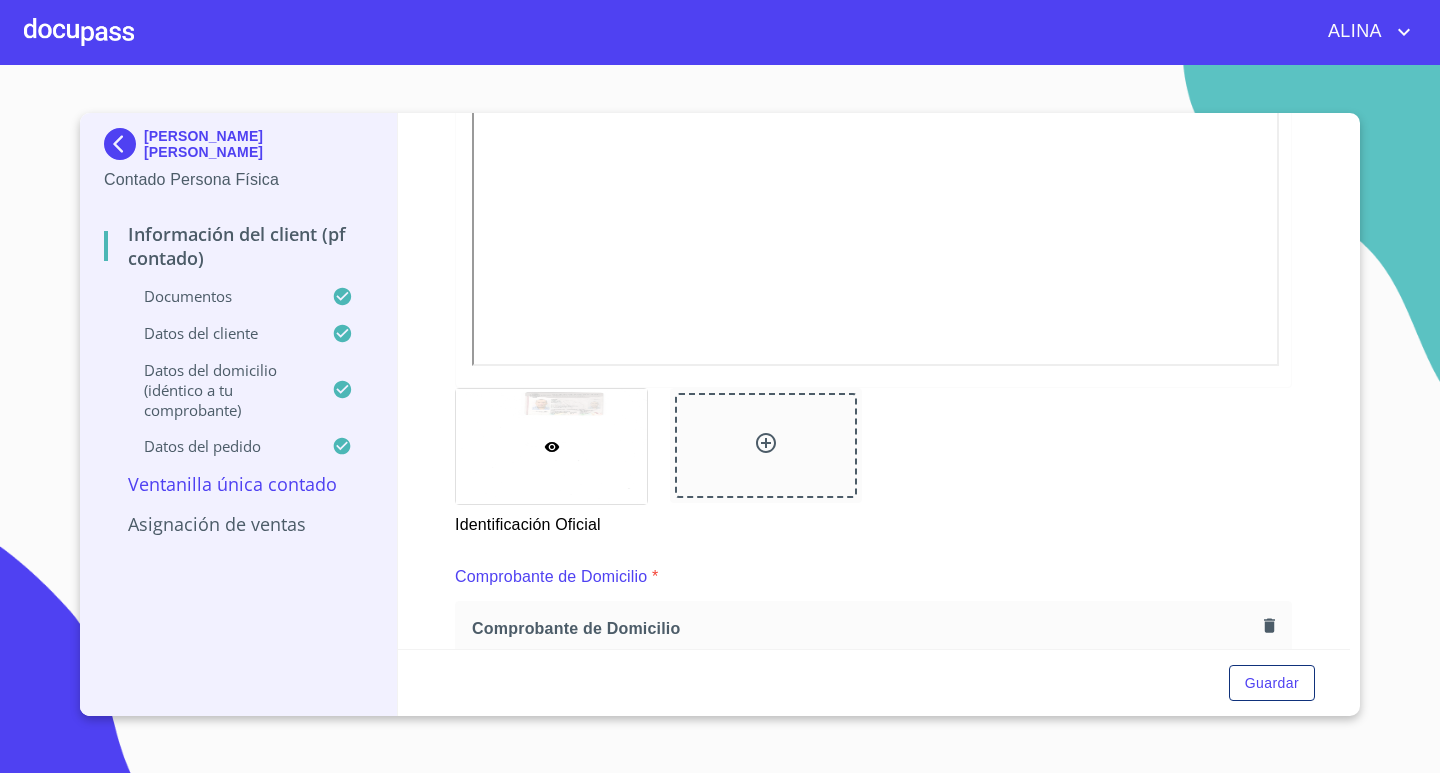 scroll, scrollTop: 668, scrollLeft: 0, axis: vertical 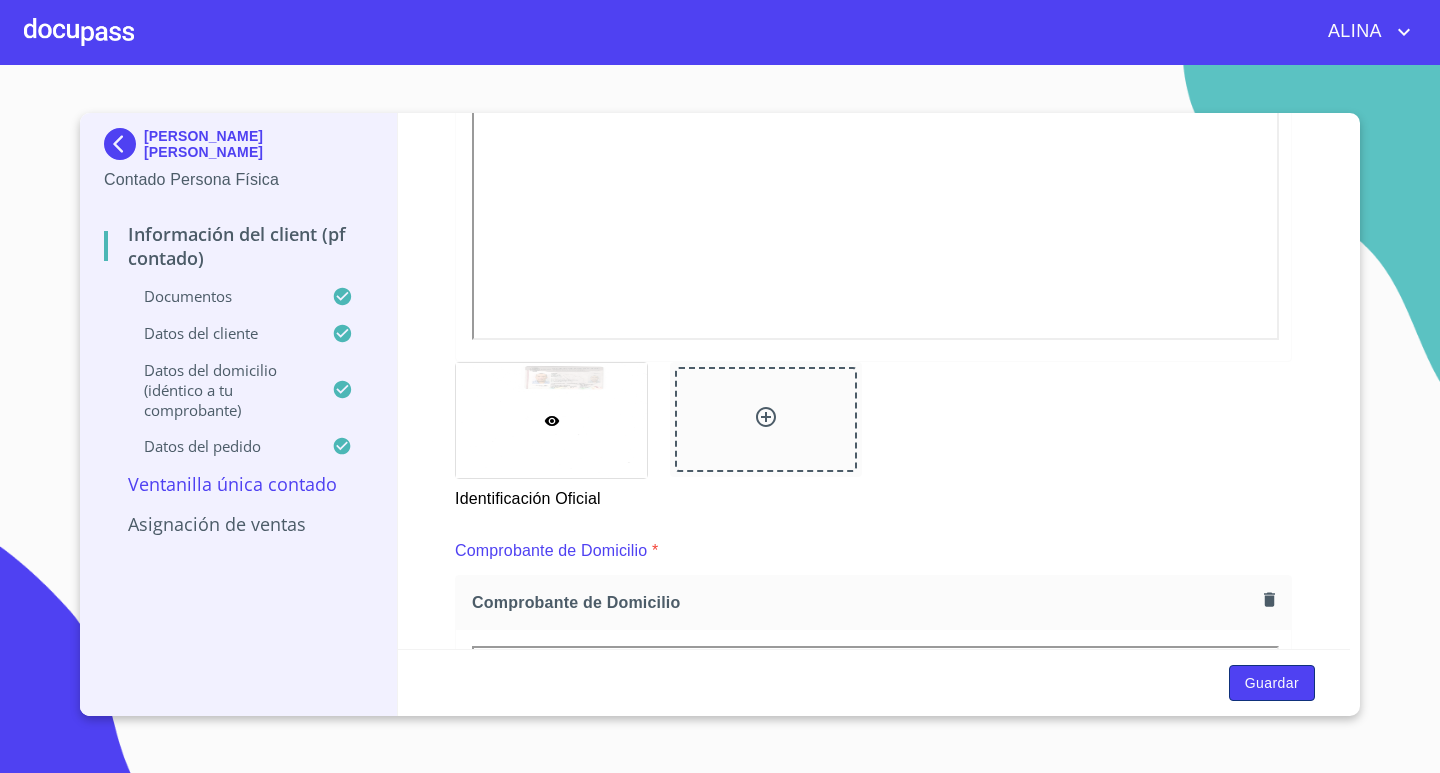 click on "Guardar" at bounding box center [1272, 683] 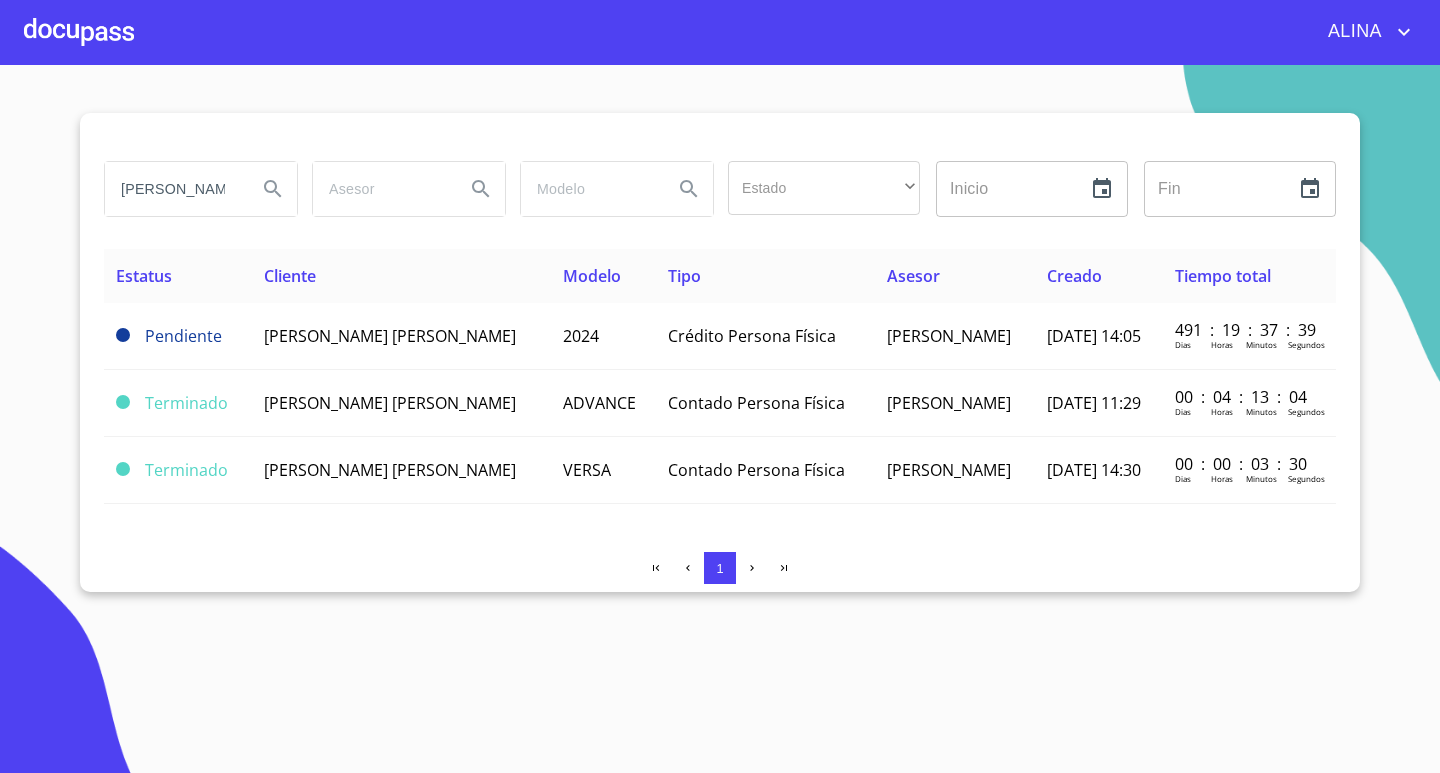 drag, startPoint x: 210, startPoint y: 180, endPoint x: 0, endPoint y: 231, distance: 216.10414 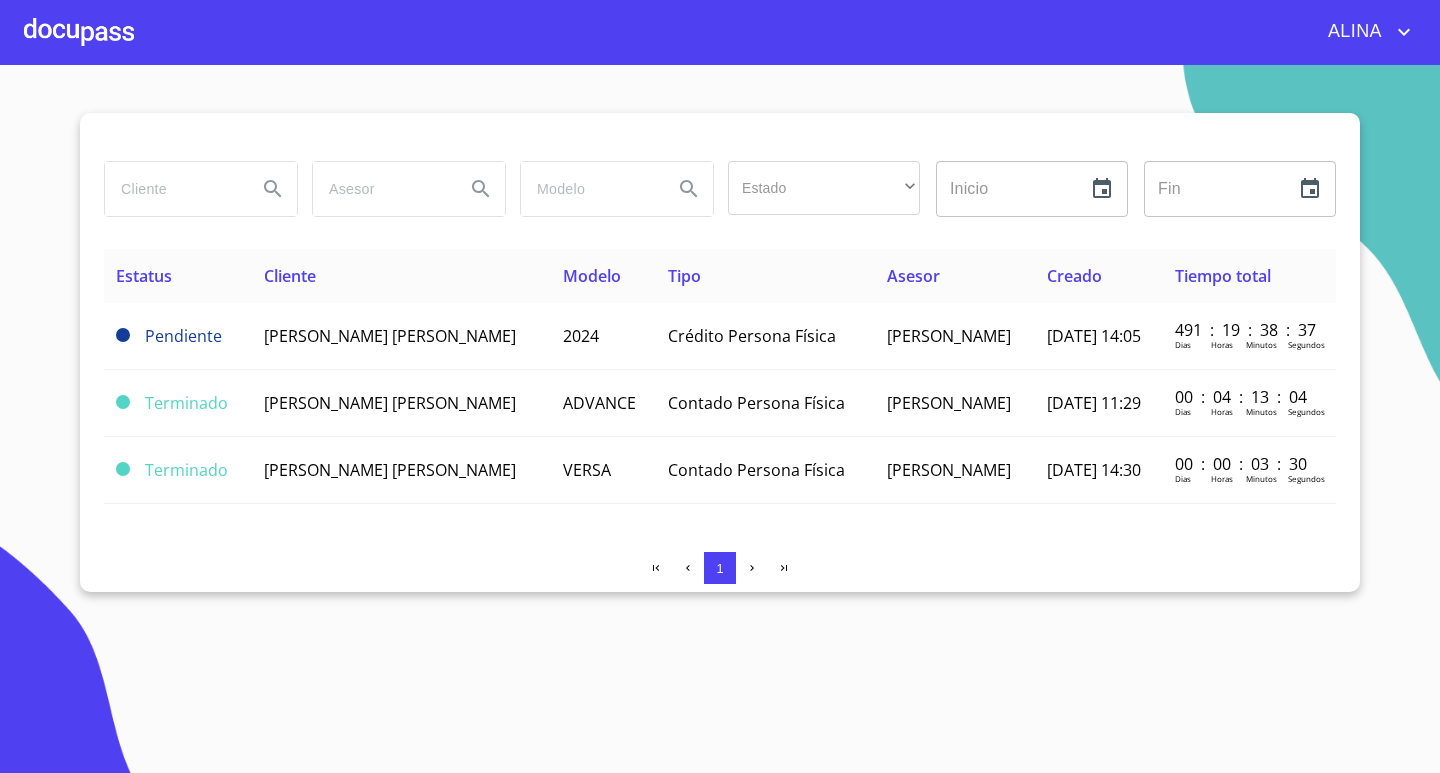 click at bounding box center (173, 189) 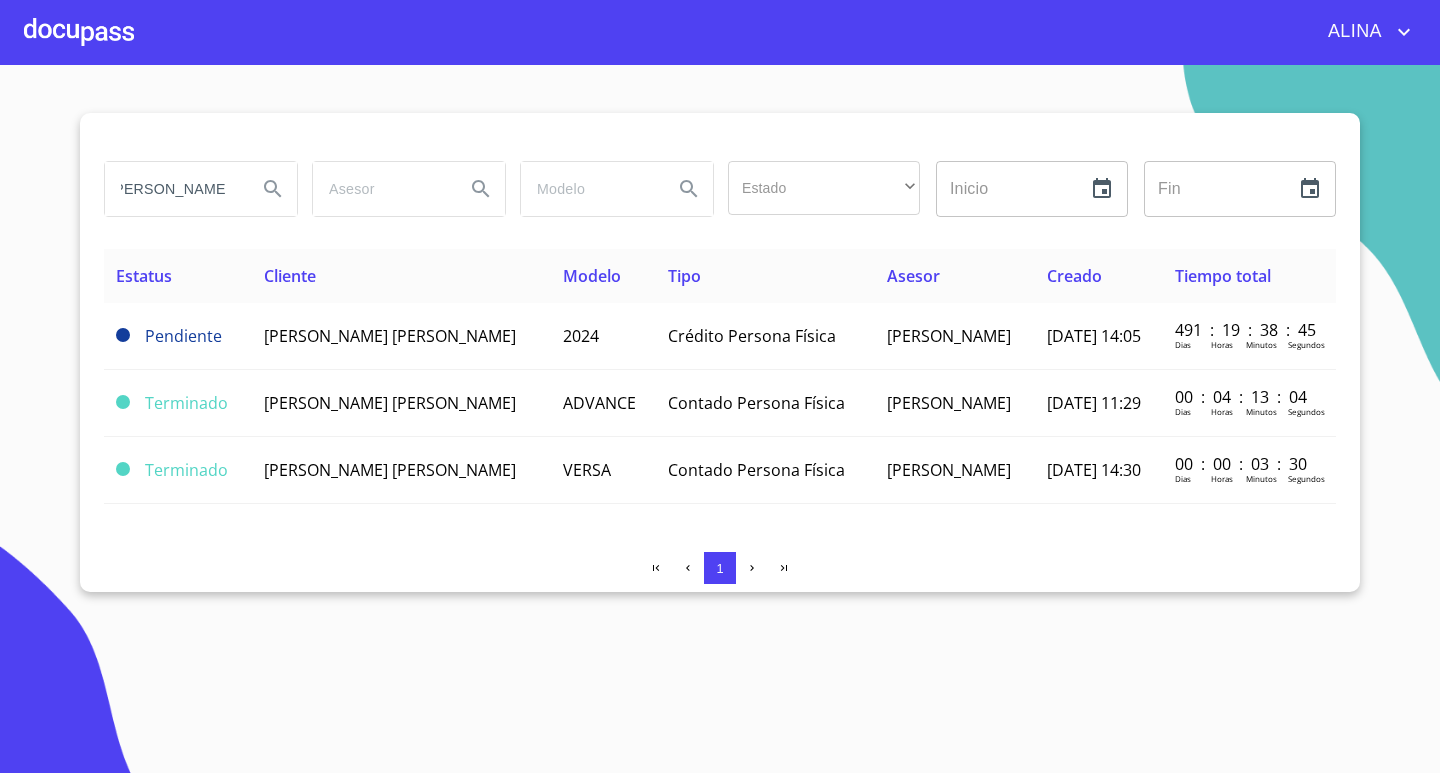 scroll, scrollTop: 0, scrollLeft: 32, axis: horizontal 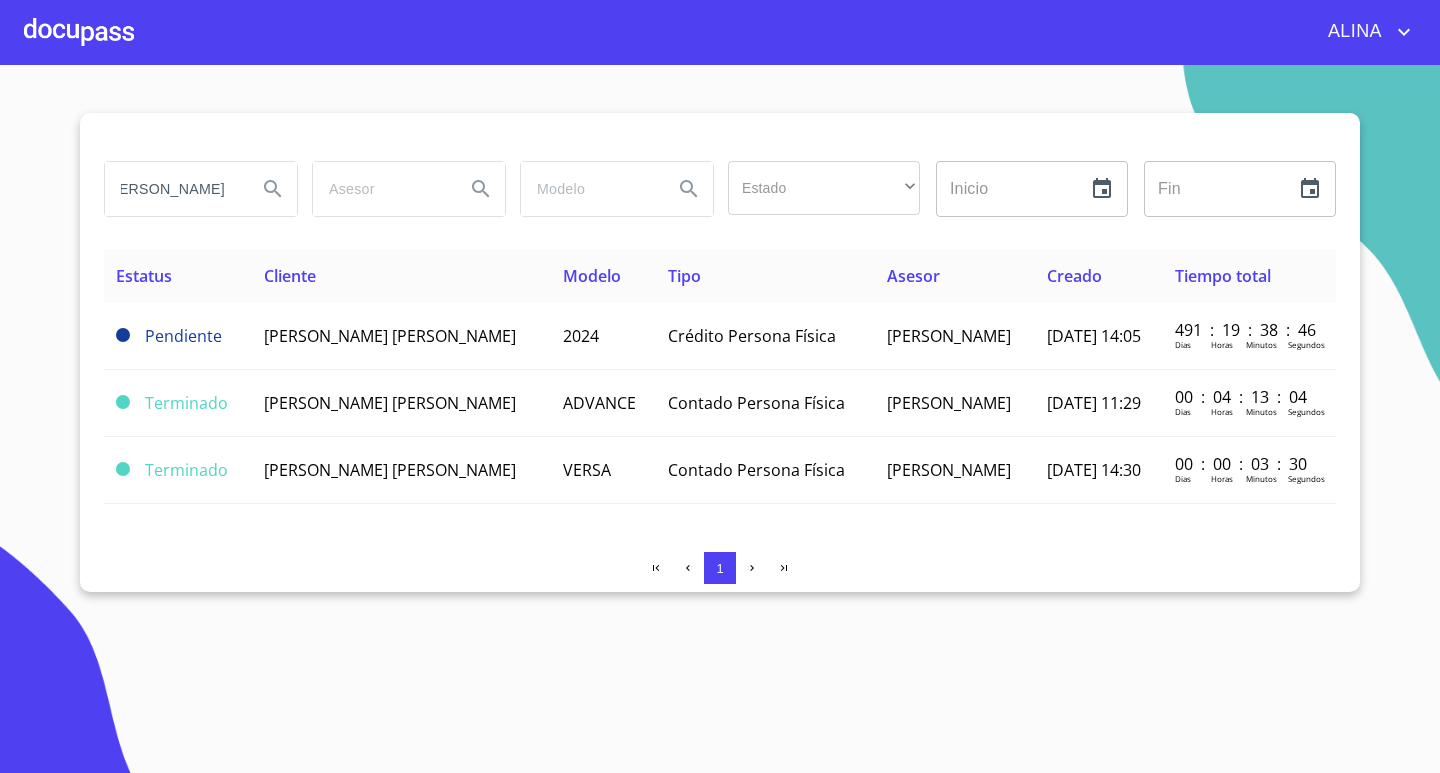 type on "[PERSON_NAME]" 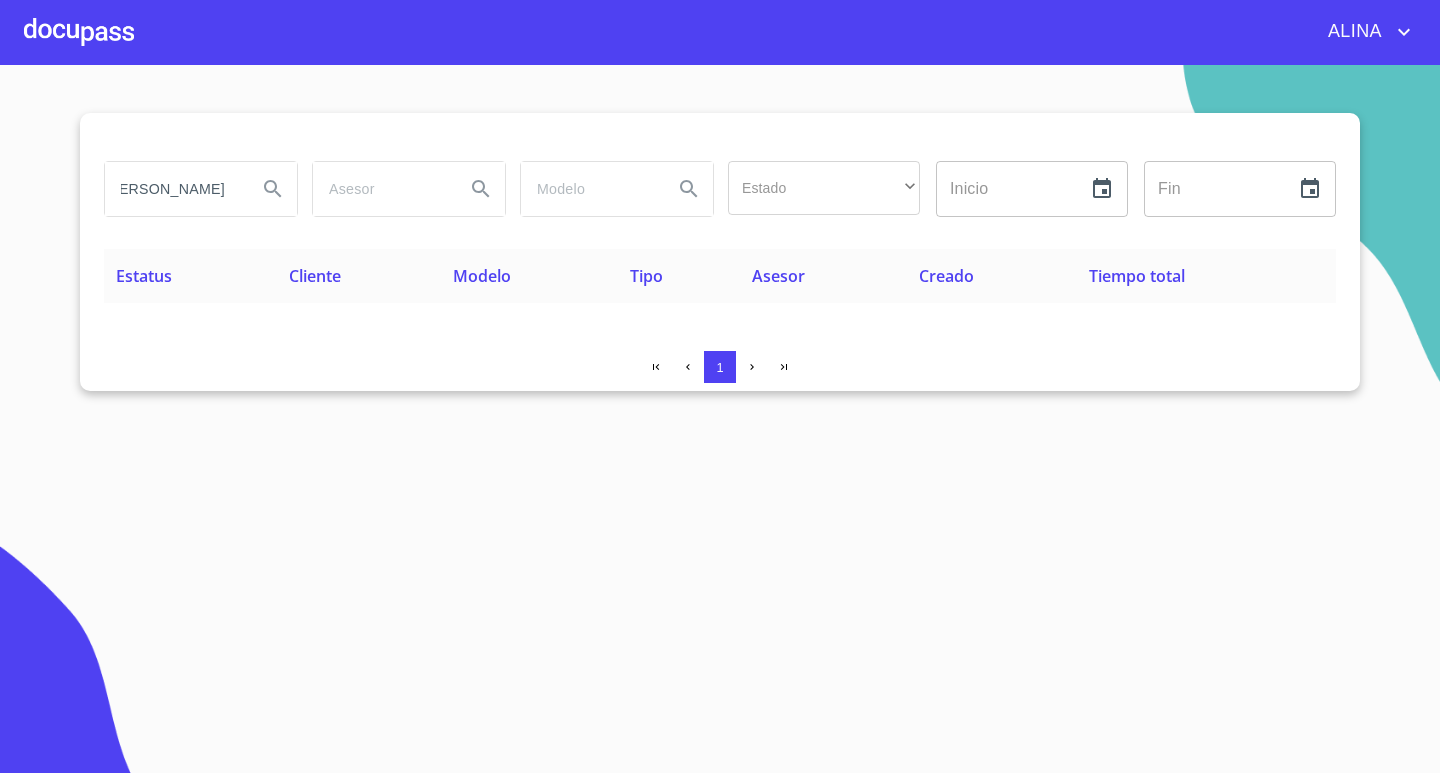 scroll, scrollTop: 0, scrollLeft: 0, axis: both 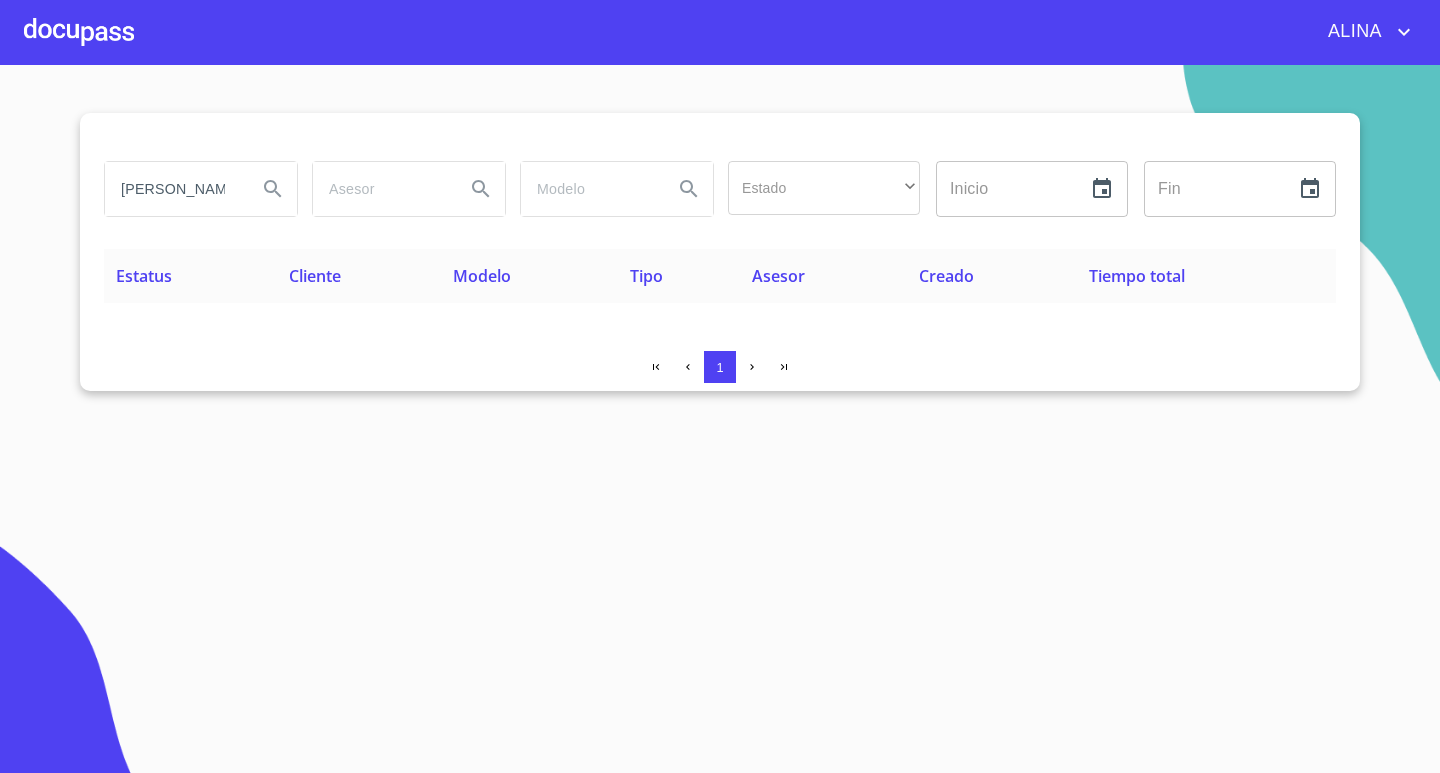 drag, startPoint x: 236, startPoint y: 188, endPoint x: 50, endPoint y: 199, distance: 186.32498 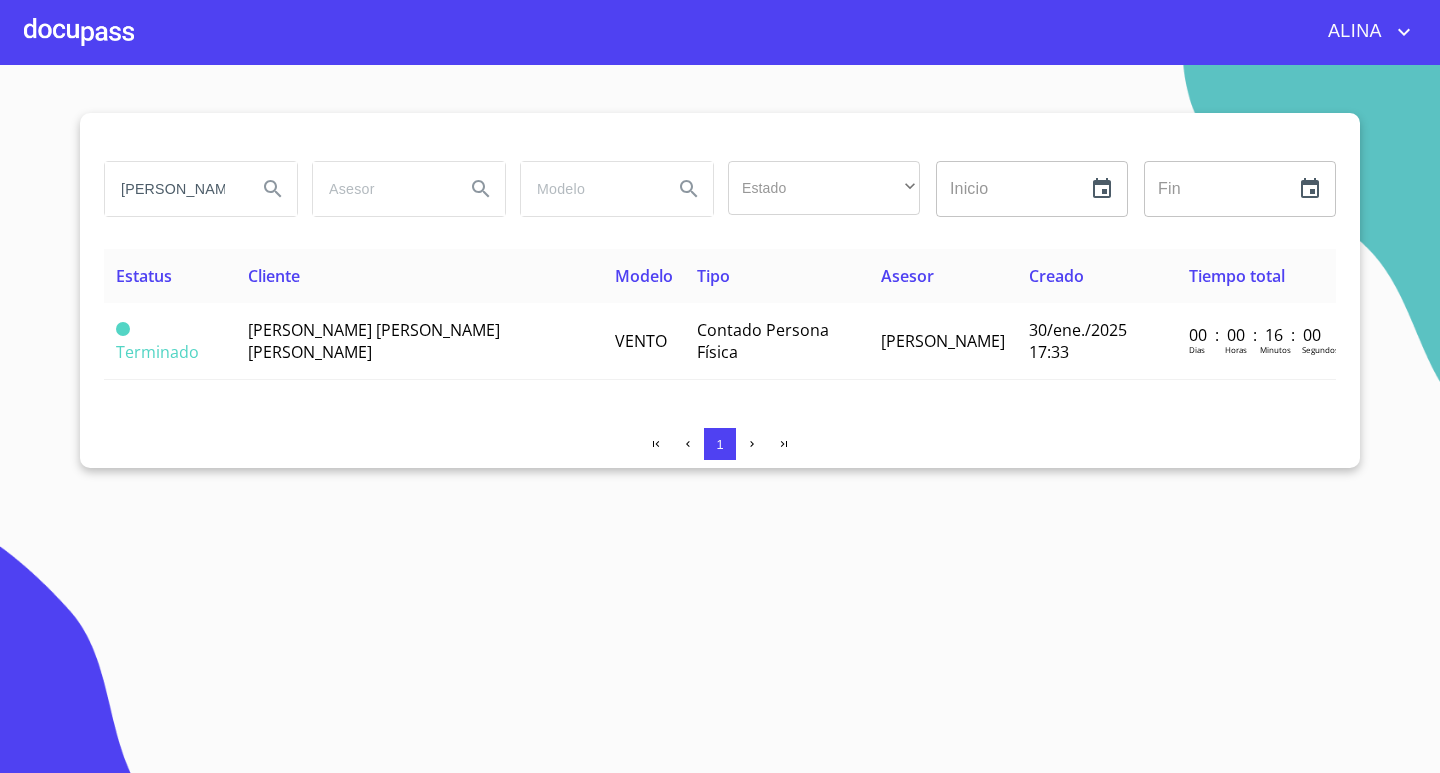 click on "[PERSON_NAME]" at bounding box center (173, 189) 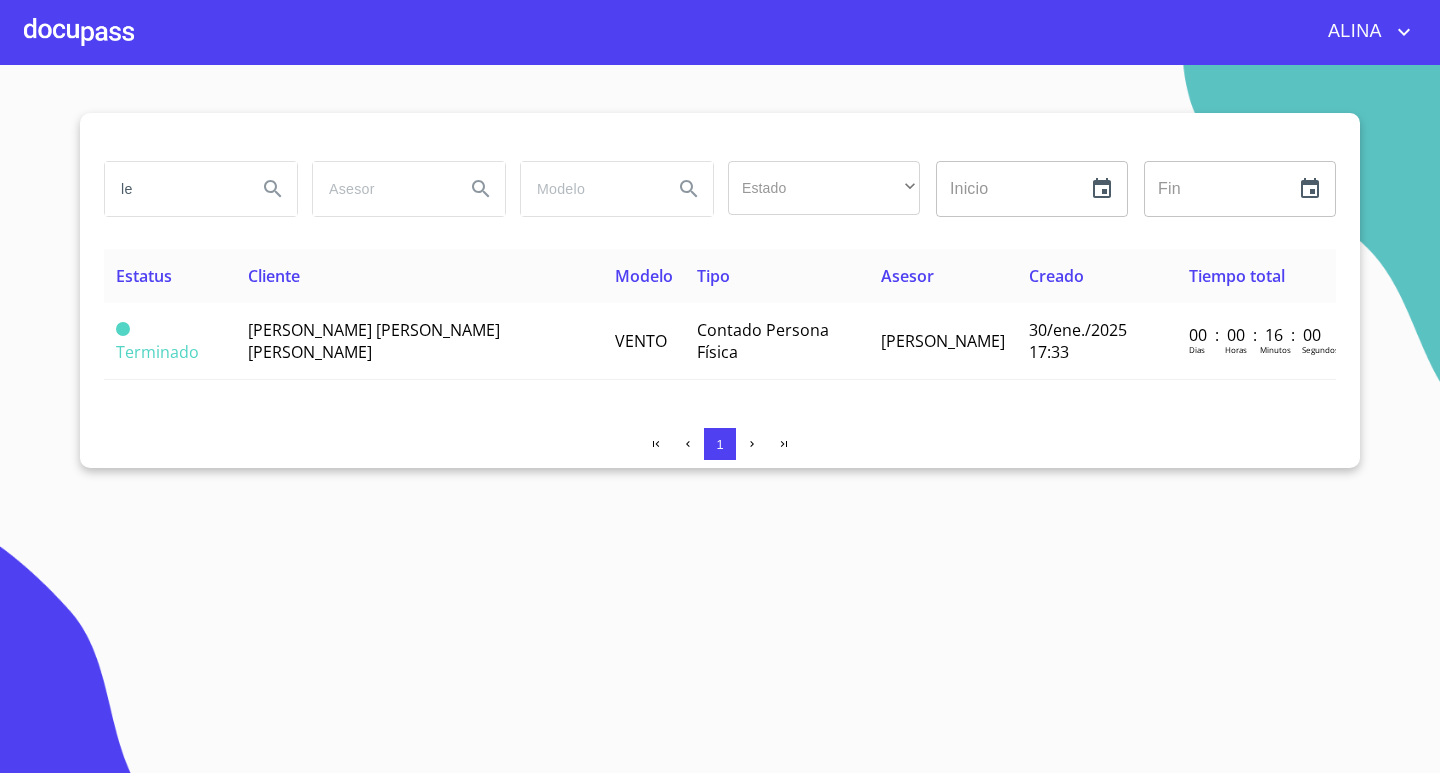 type on "l" 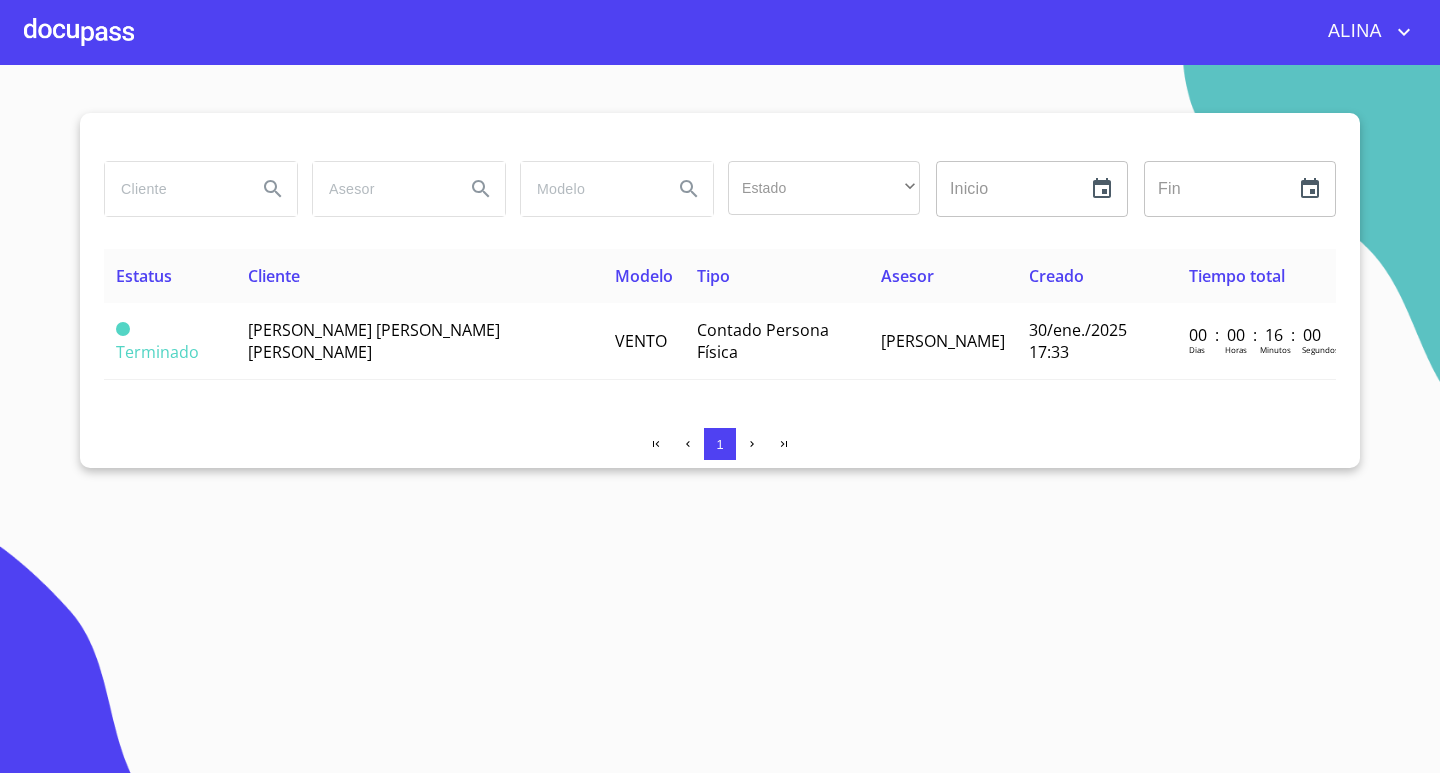 type 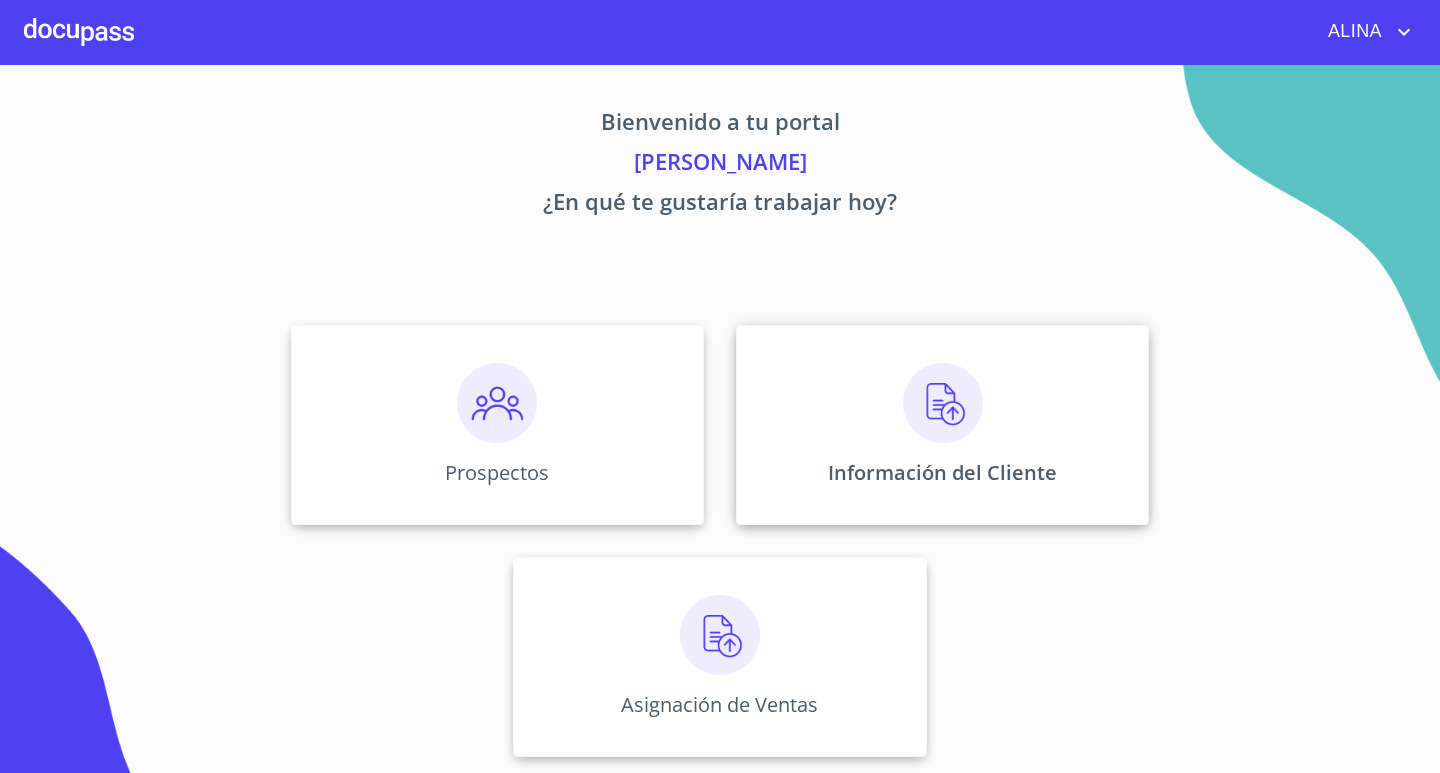 click on "Información del Cliente" at bounding box center (942, 425) 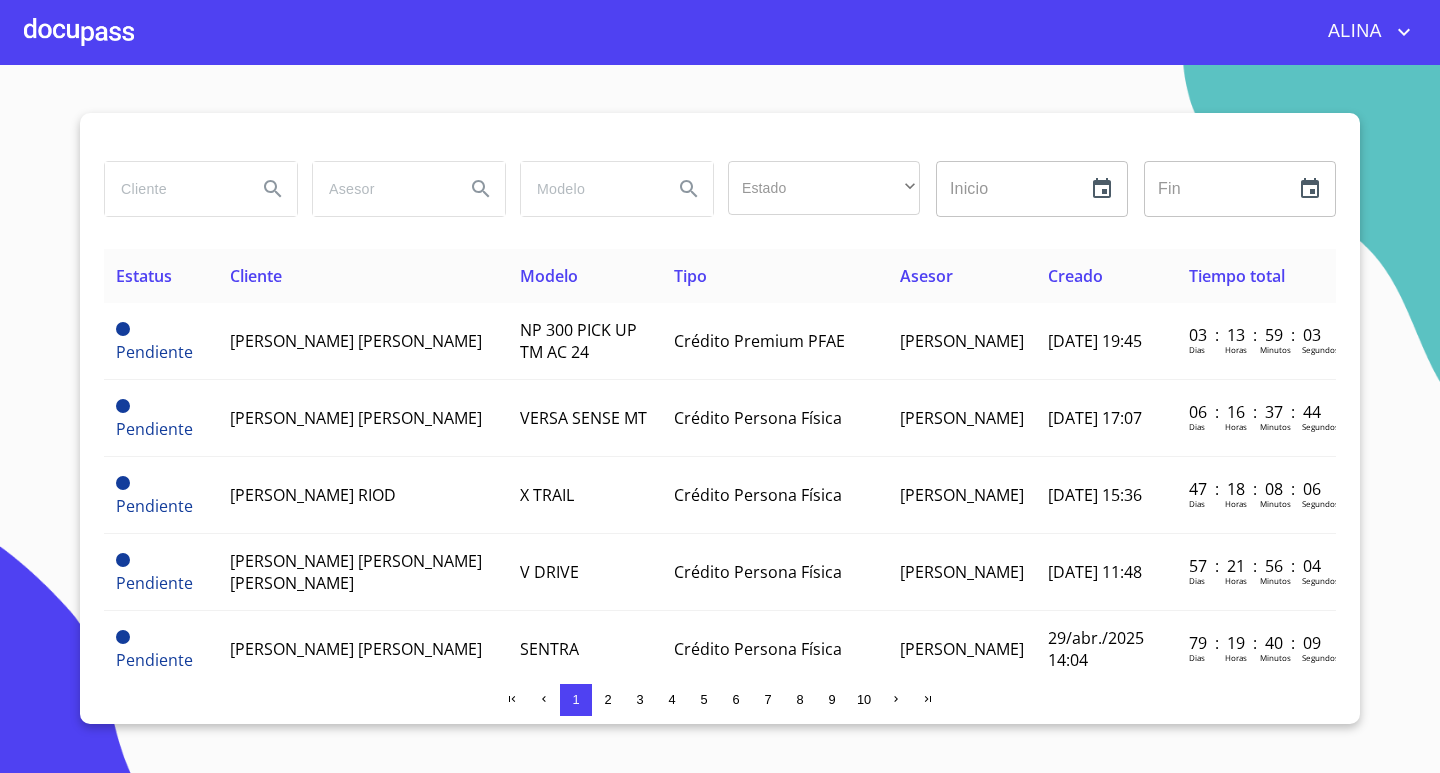 click at bounding box center [173, 189] 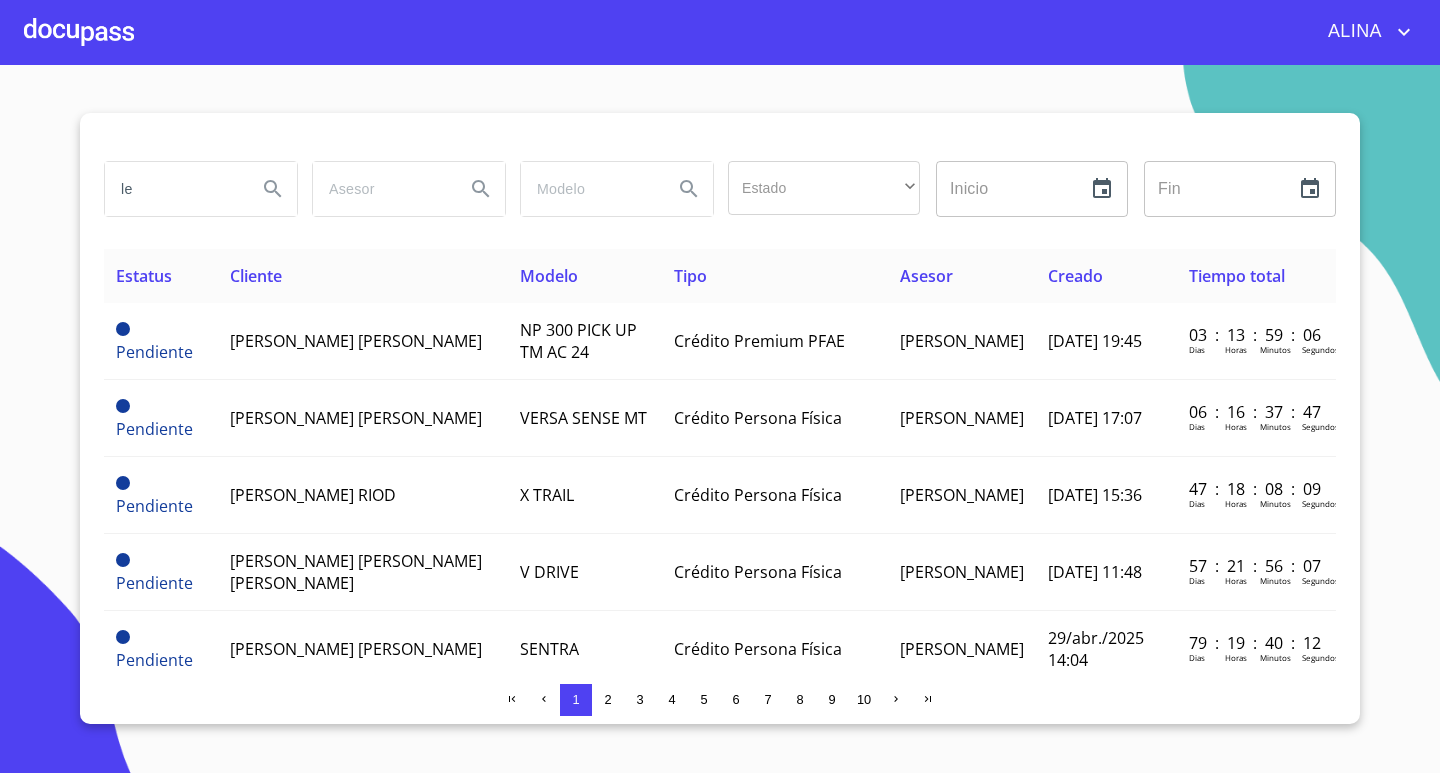 type on "l" 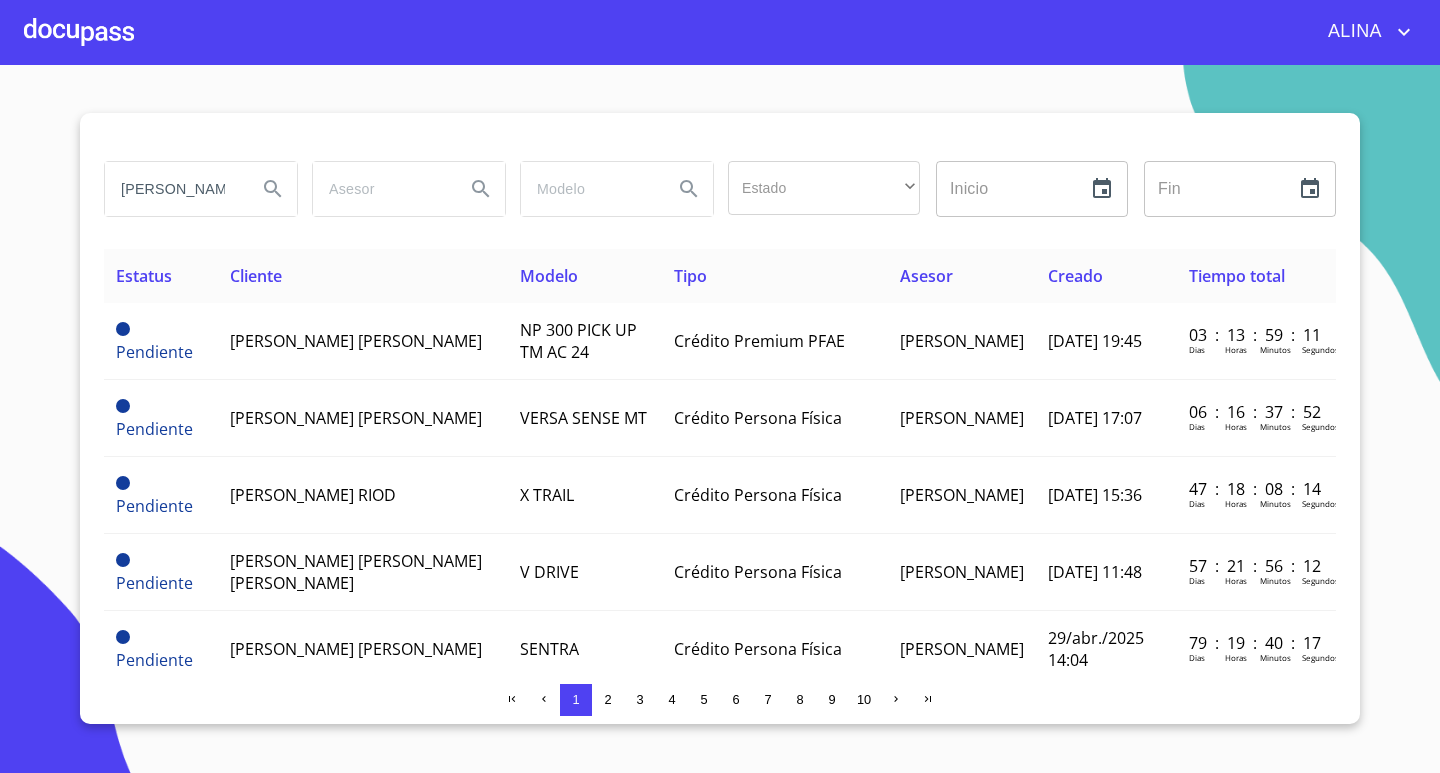 type on "[PERSON_NAME]" 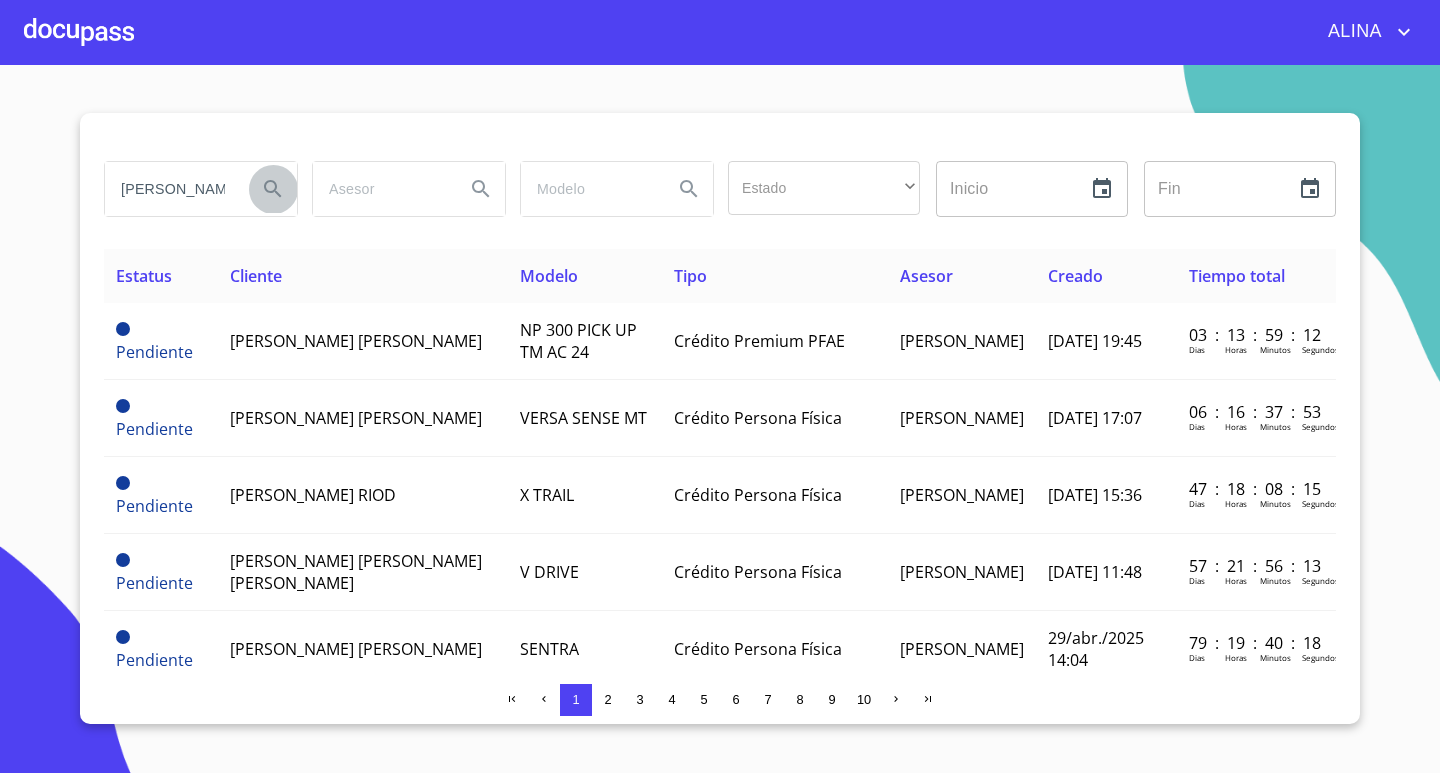 click 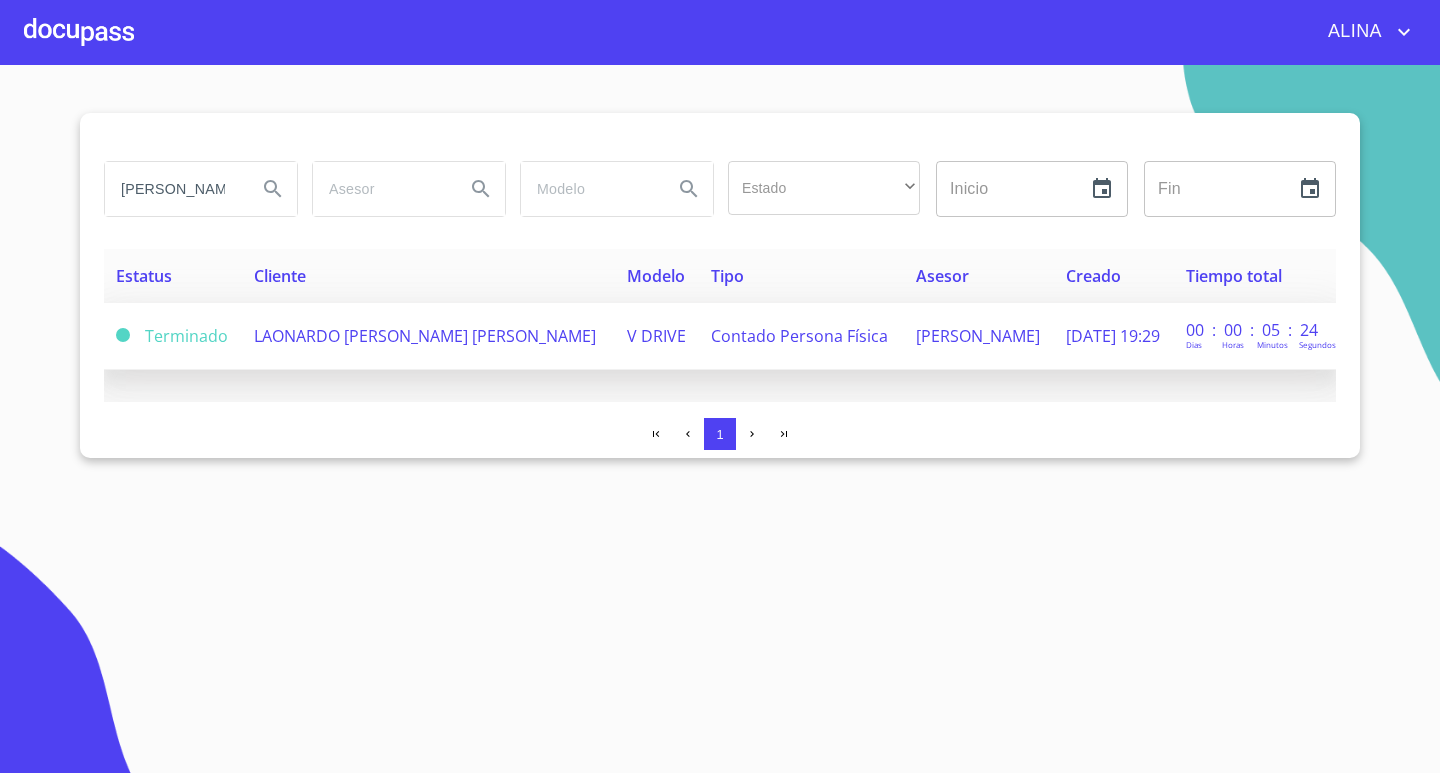click on "LAONARDO  [PERSON_NAME]  [PERSON_NAME]" at bounding box center (425, 336) 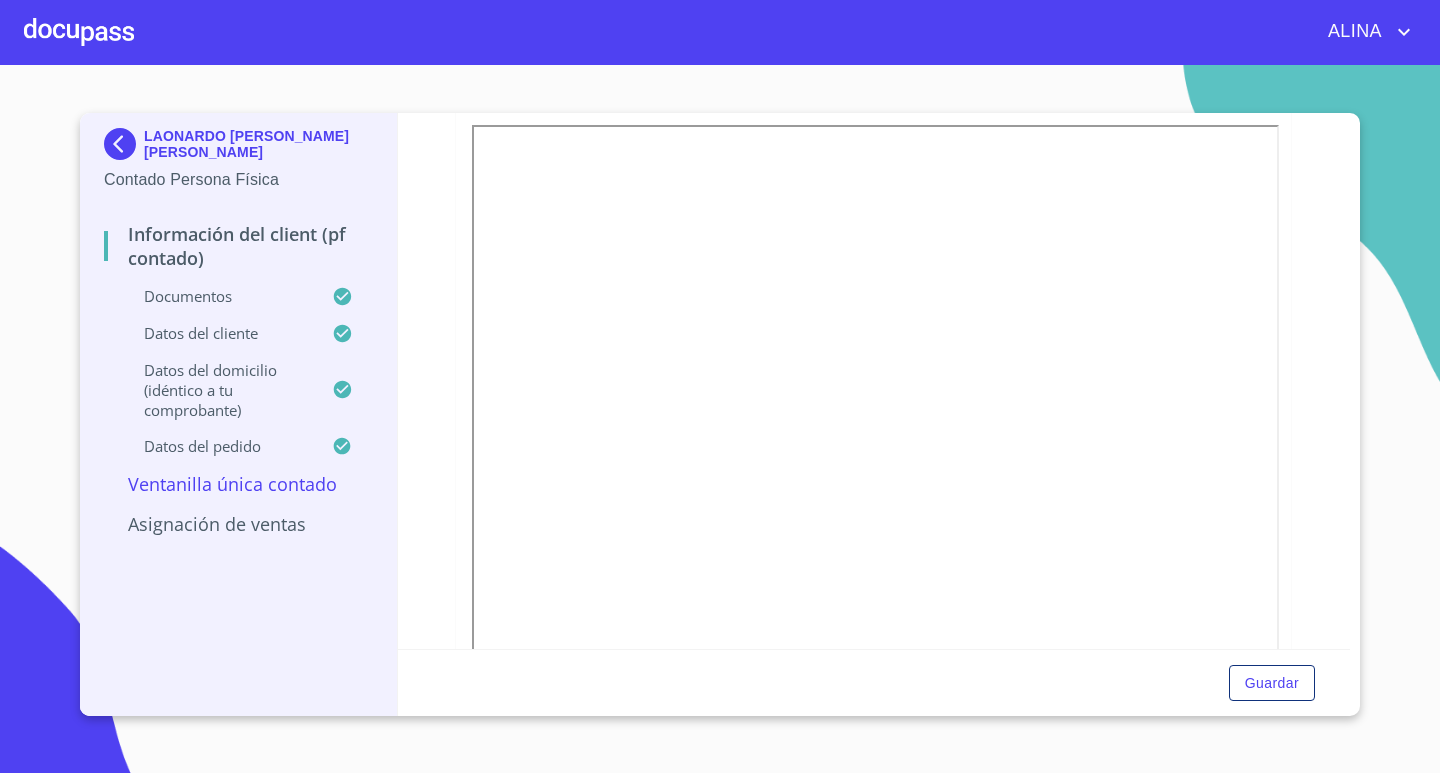 scroll, scrollTop: 383, scrollLeft: 0, axis: vertical 